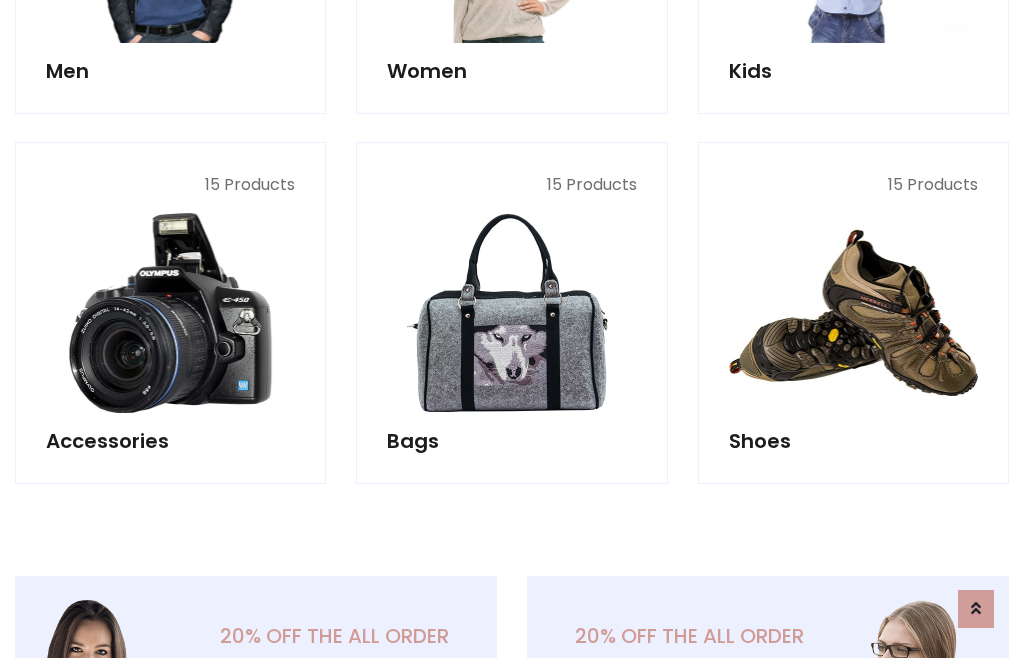 scroll, scrollTop: 853, scrollLeft: 0, axis: vertical 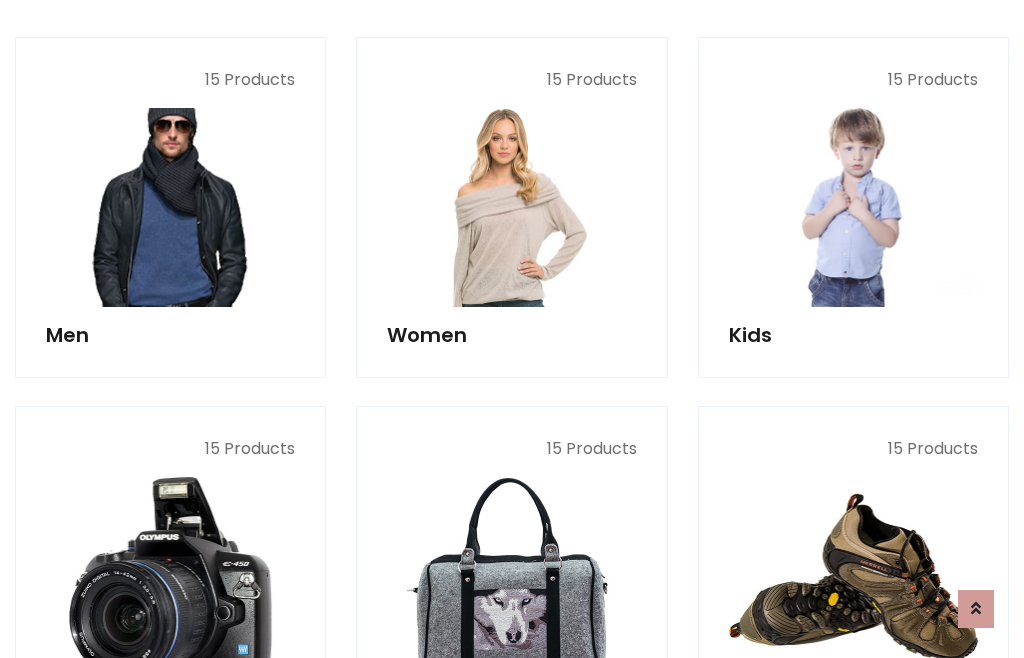 click at bounding box center (170, 207) 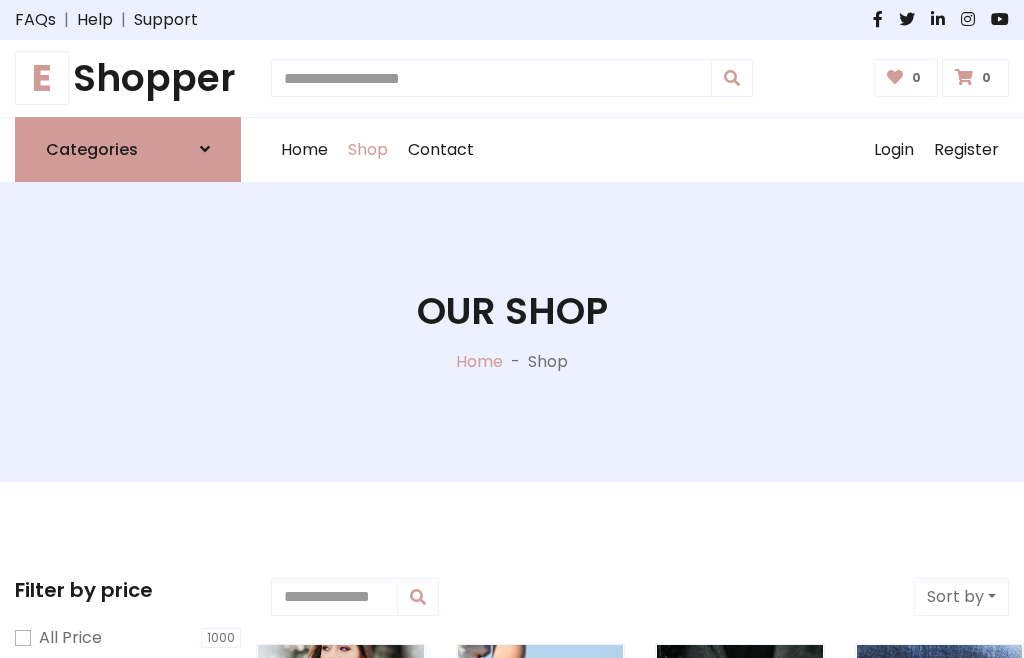 scroll, scrollTop: 807, scrollLeft: 0, axis: vertical 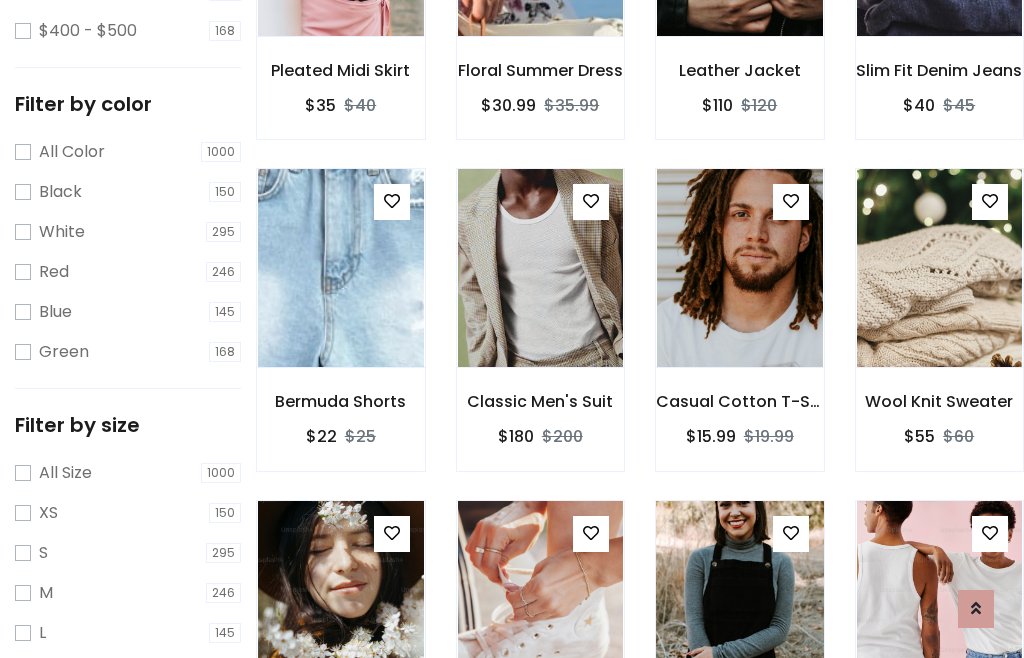 click at bounding box center (739, 600) 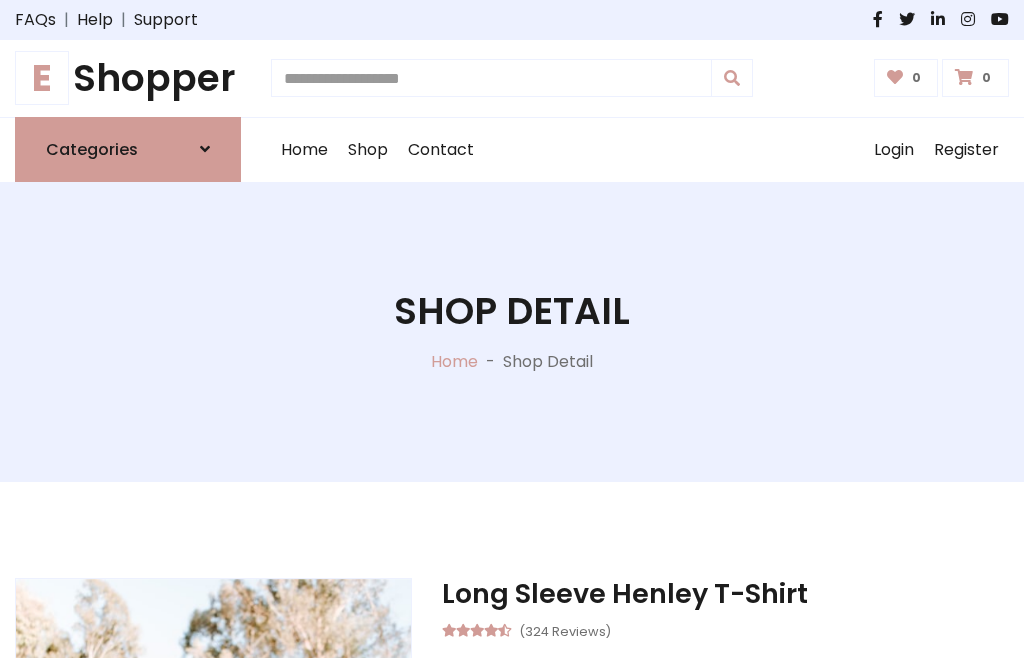 scroll, scrollTop: 0, scrollLeft: 0, axis: both 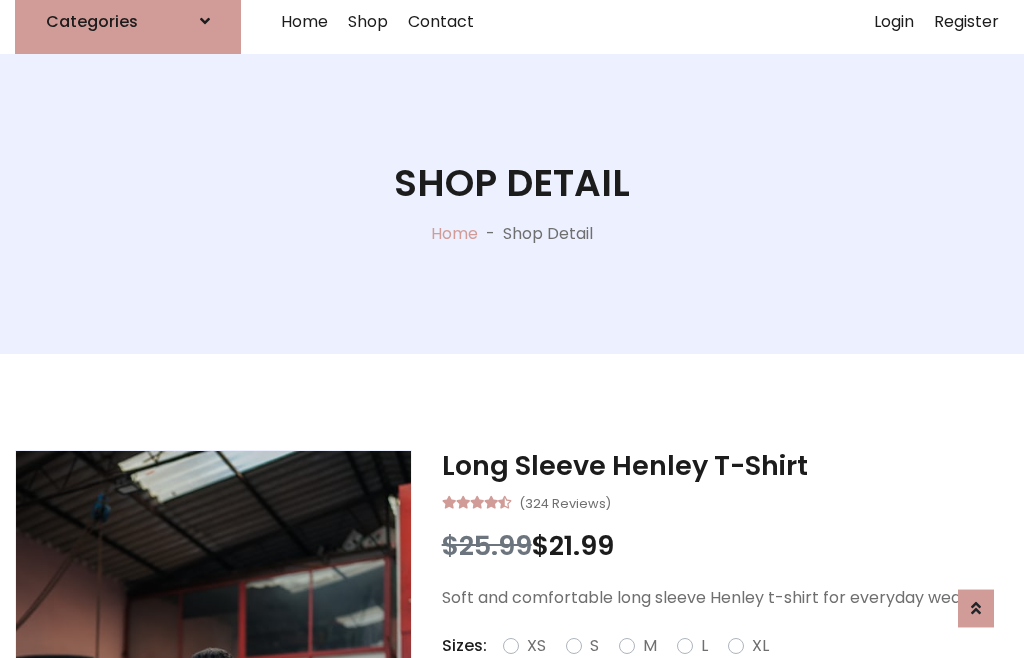 click on "Red" at bounding box center (732, 670) 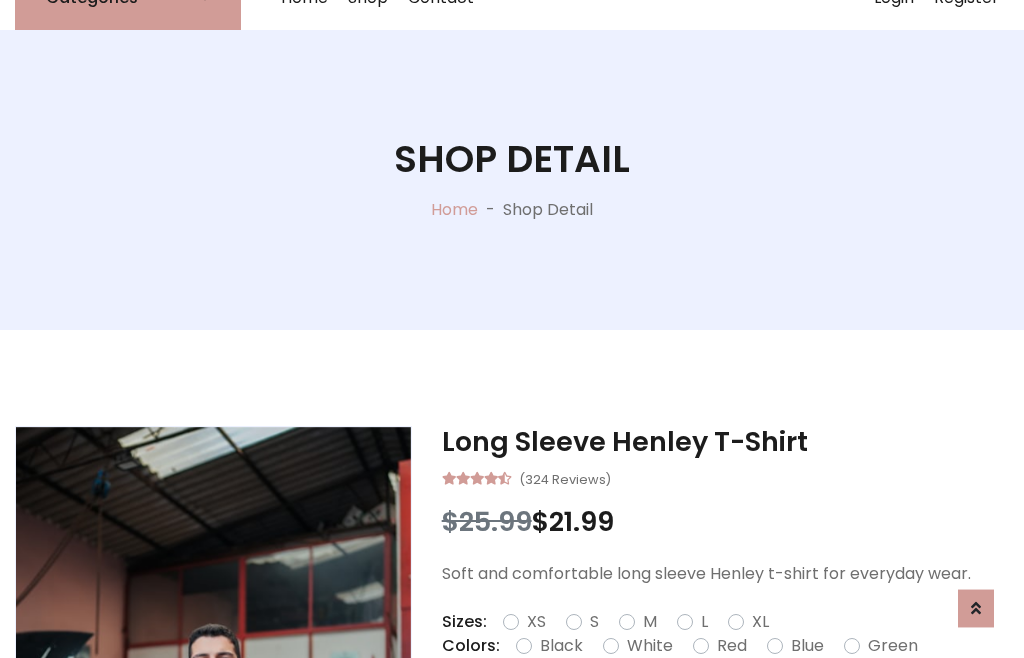 click on "Add To Cart" at bounding box center [663, 709] 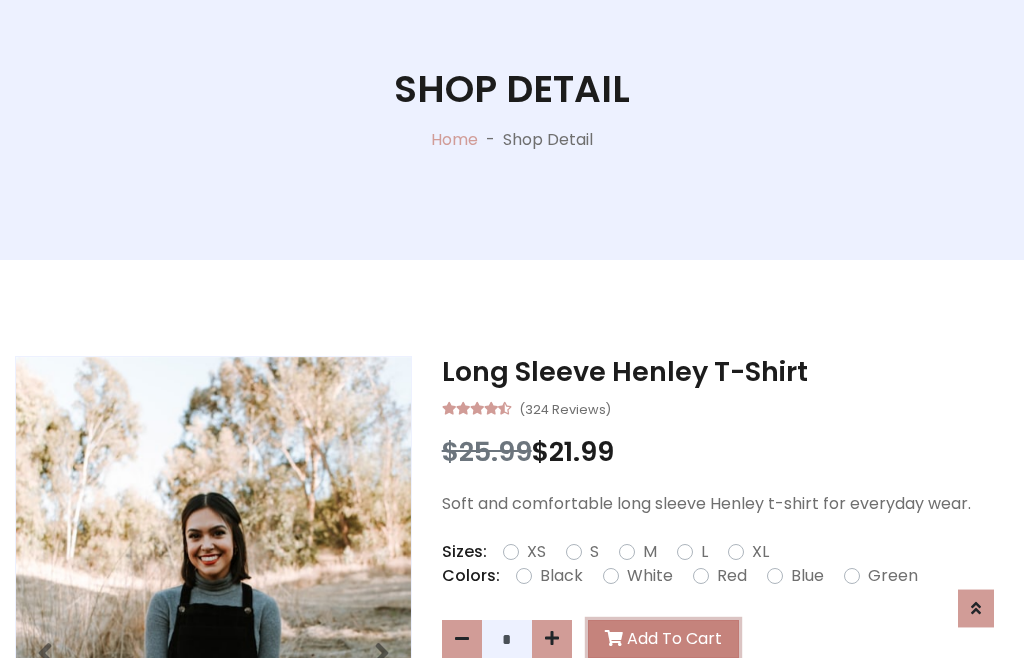 scroll, scrollTop: 0, scrollLeft: 0, axis: both 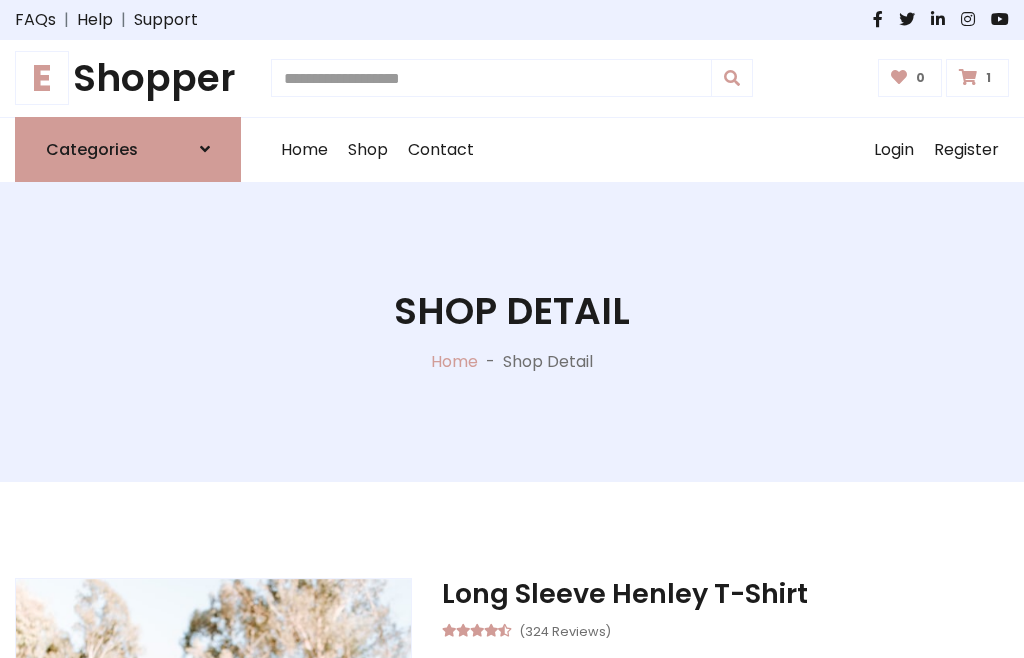 click at bounding box center (968, 77) 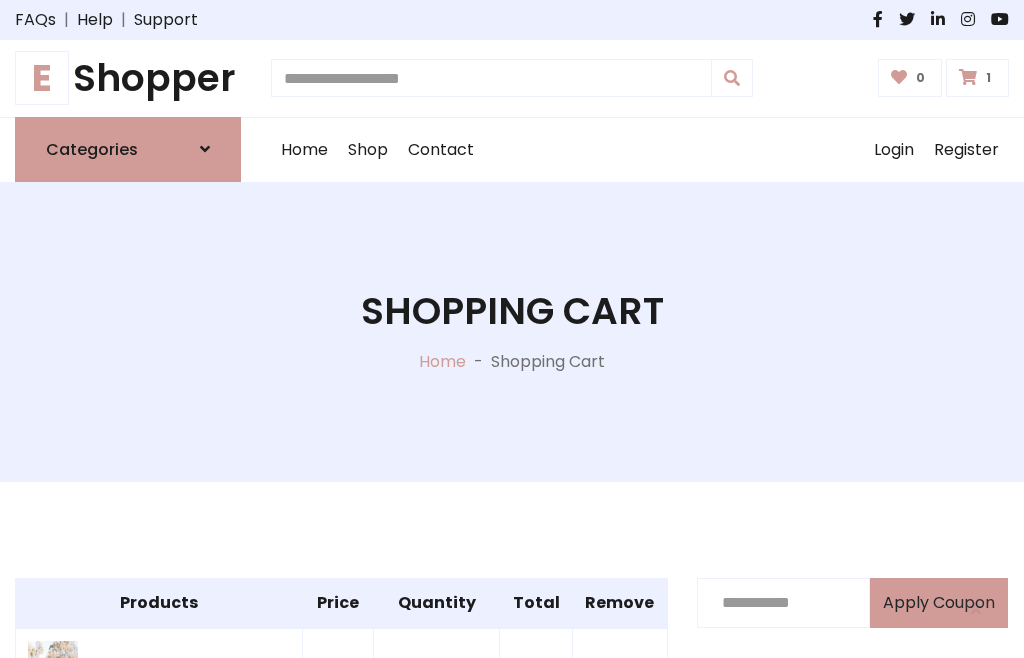 scroll, scrollTop: 474, scrollLeft: 0, axis: vertical 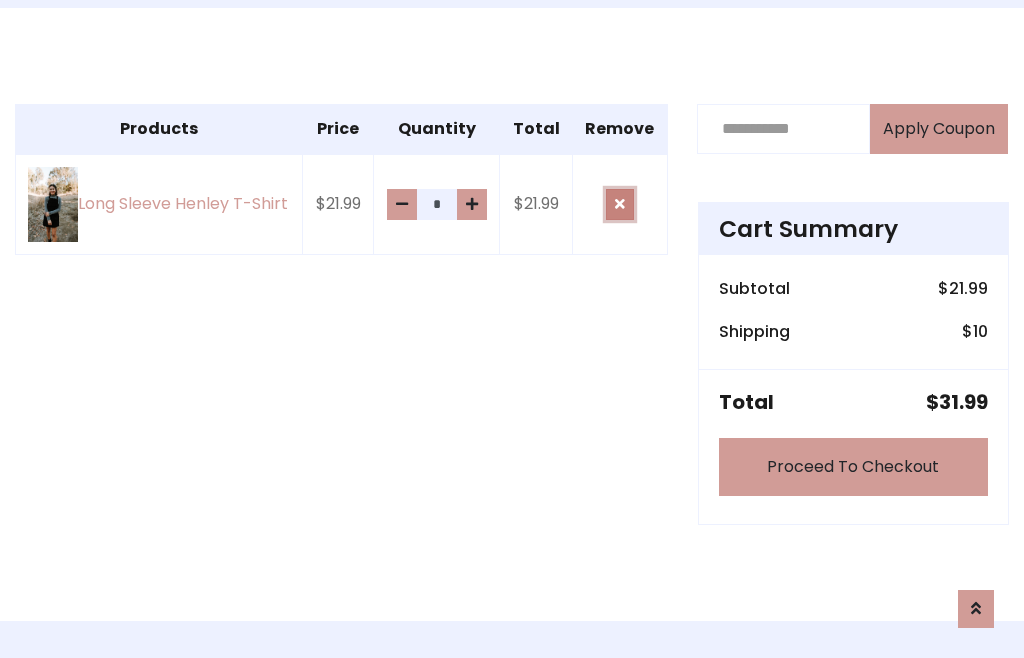 click at bounding box center [620, 204] 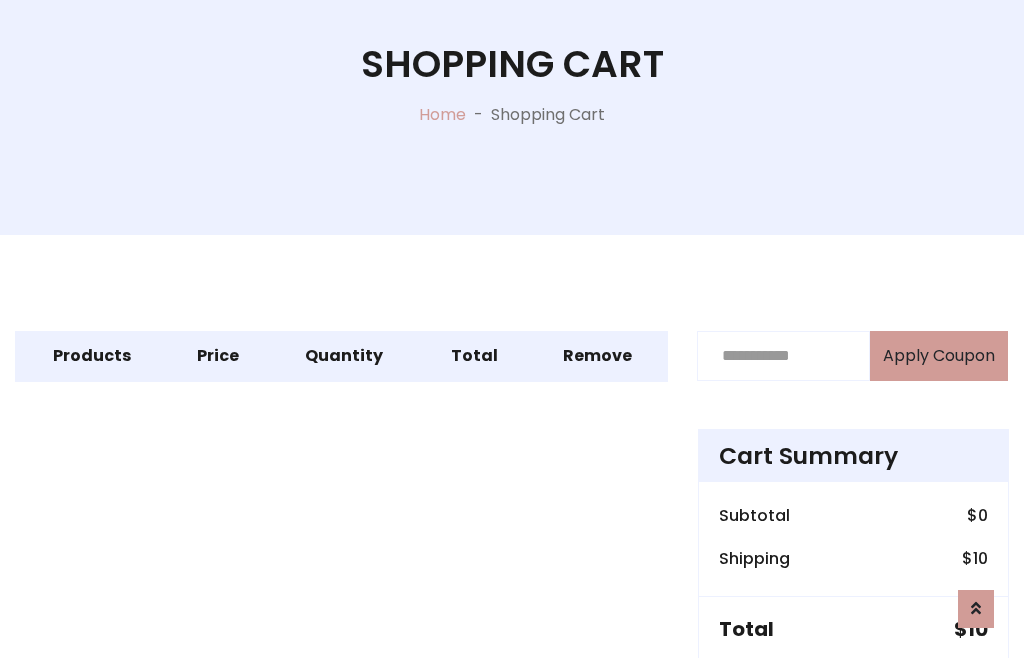click on "Proceed To Checkout" at bounding box center [853, 694] 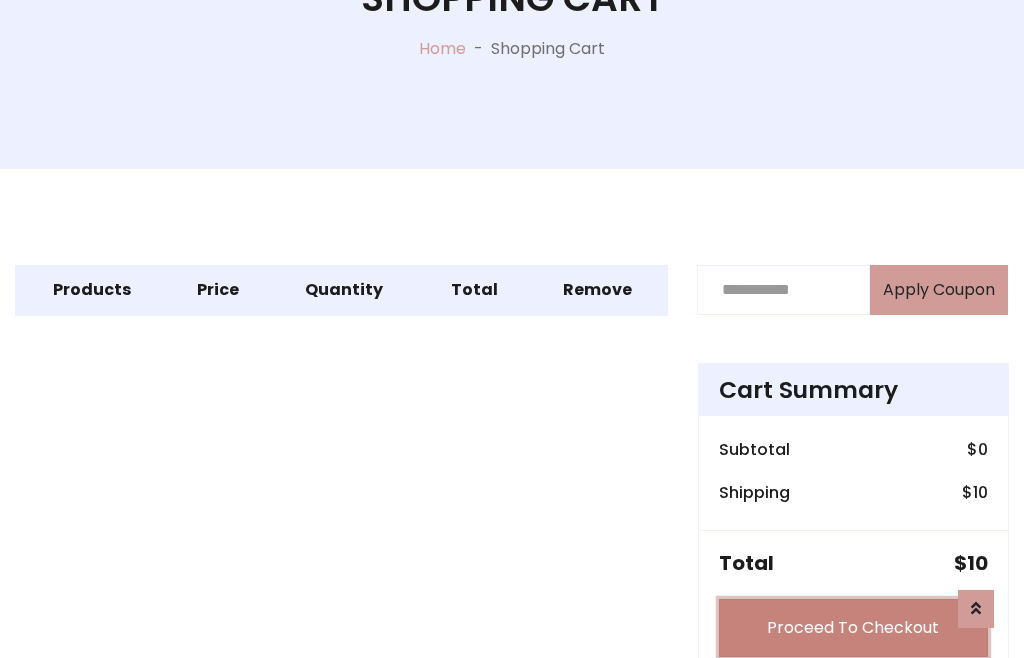 scroll, scrollTop: 312, scrollLeft: 0, axis: vertical 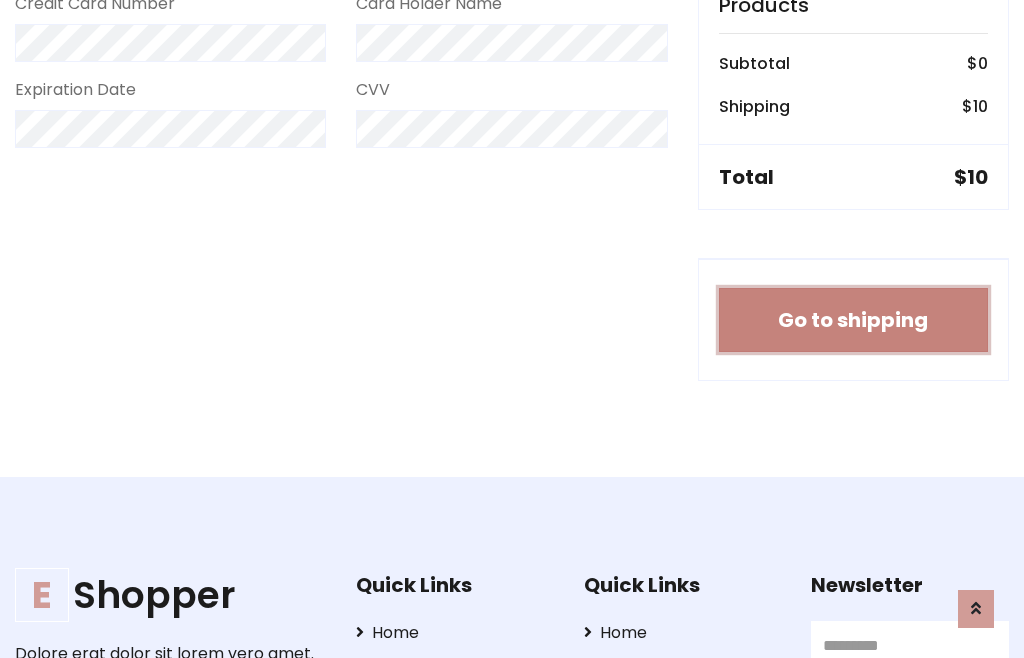 click on "Go to shipping" at bounding box center [853, 320] 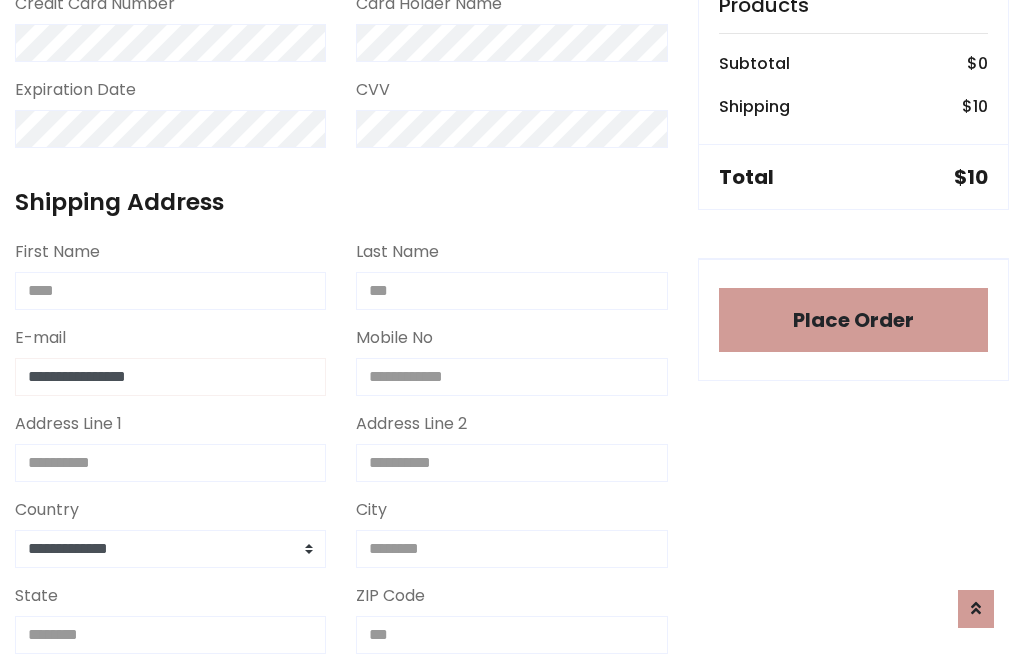 type on "**********" 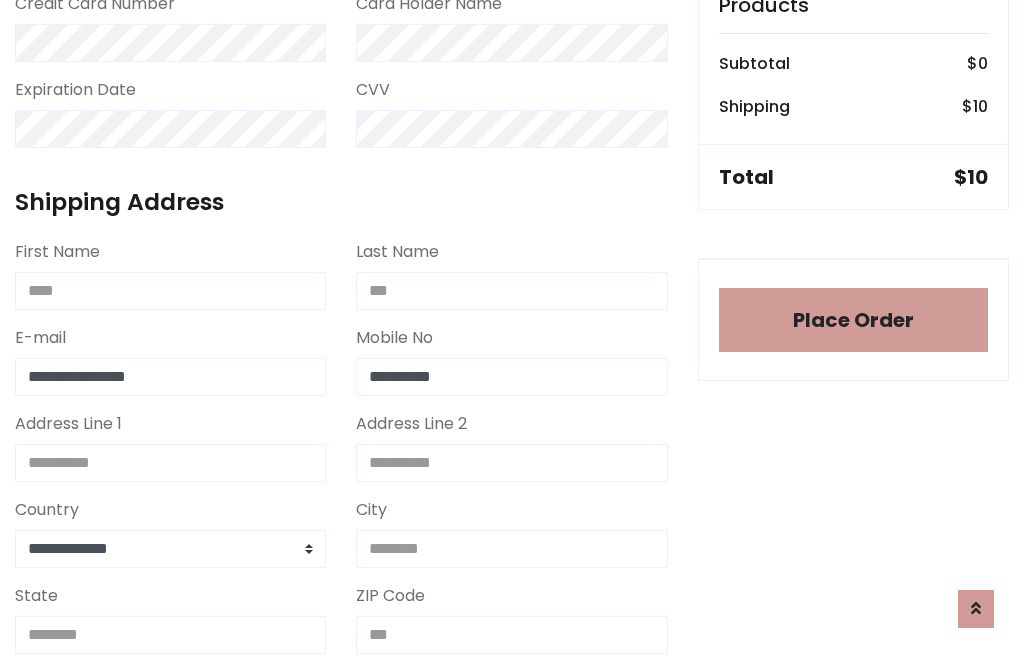 type on "**********" 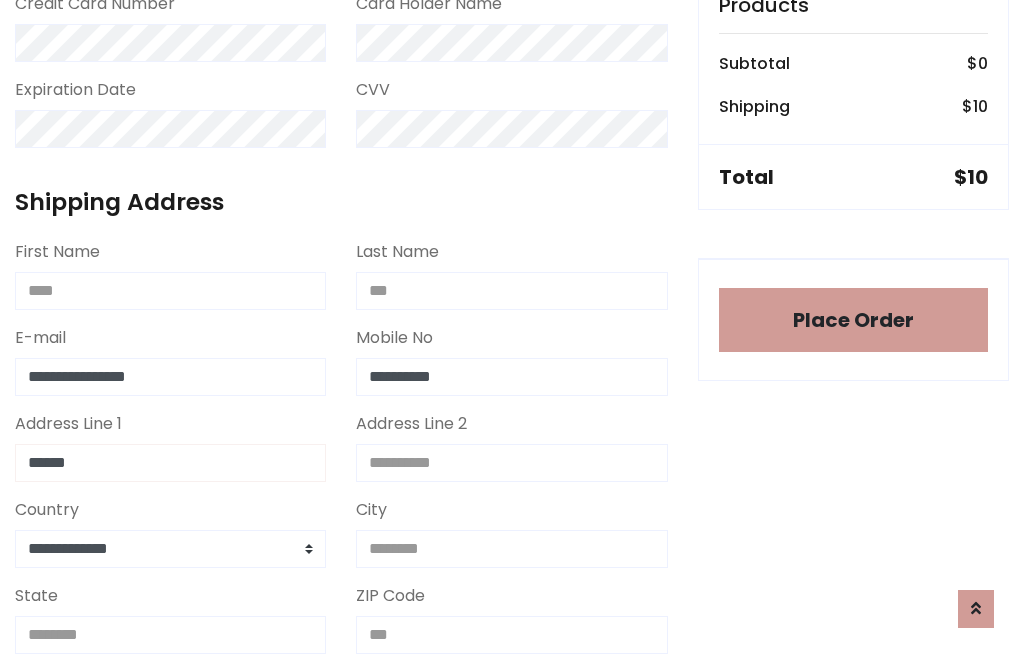 type on "******" 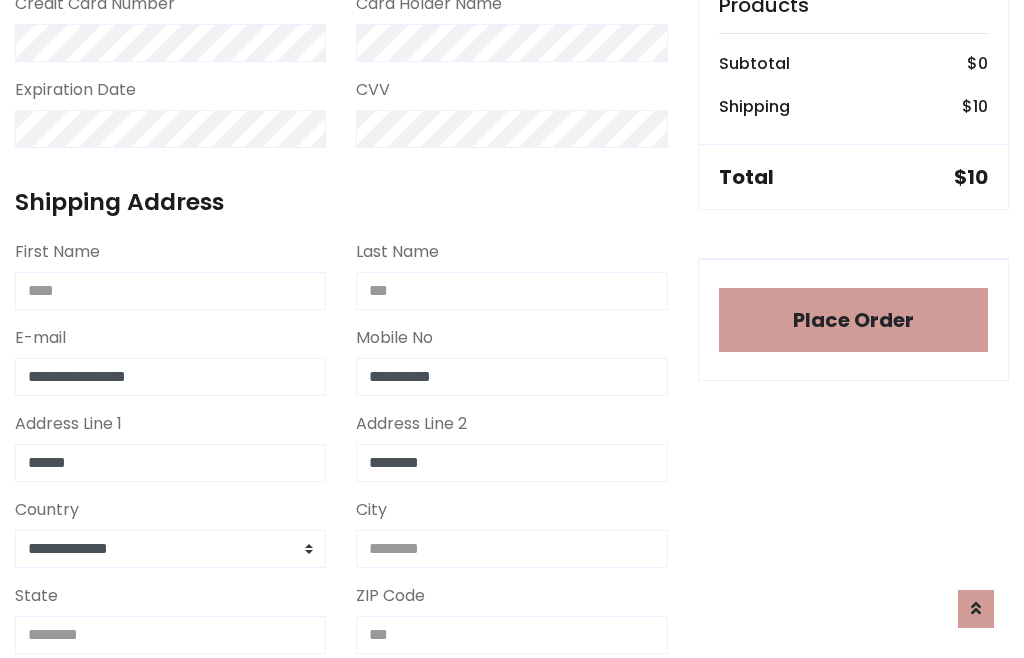 type on "********" 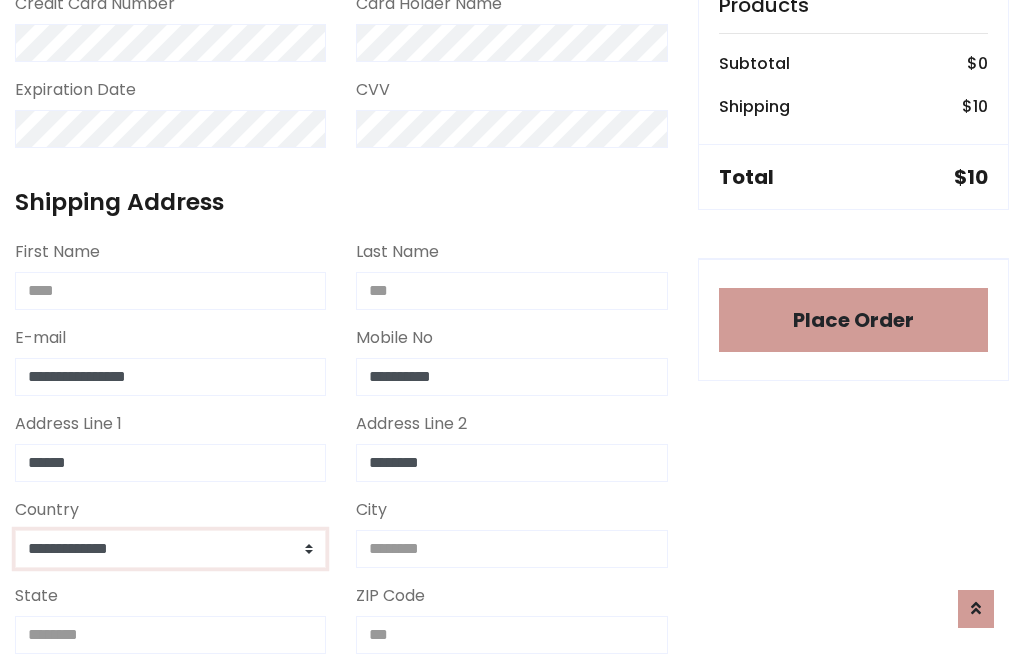 select on "*******" 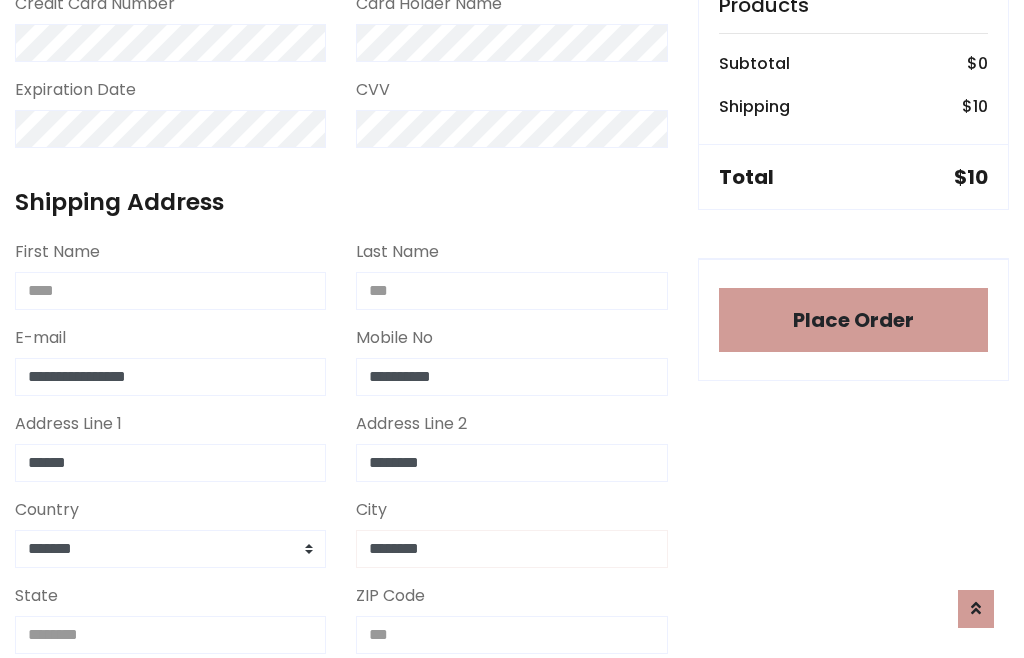 type on "********" 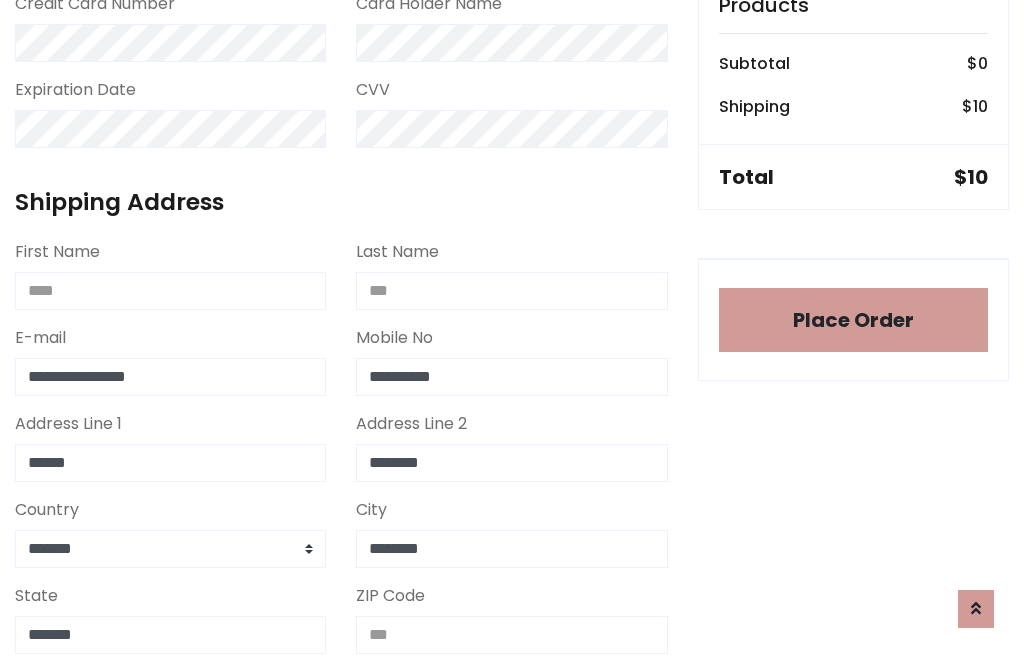 type on "*******" 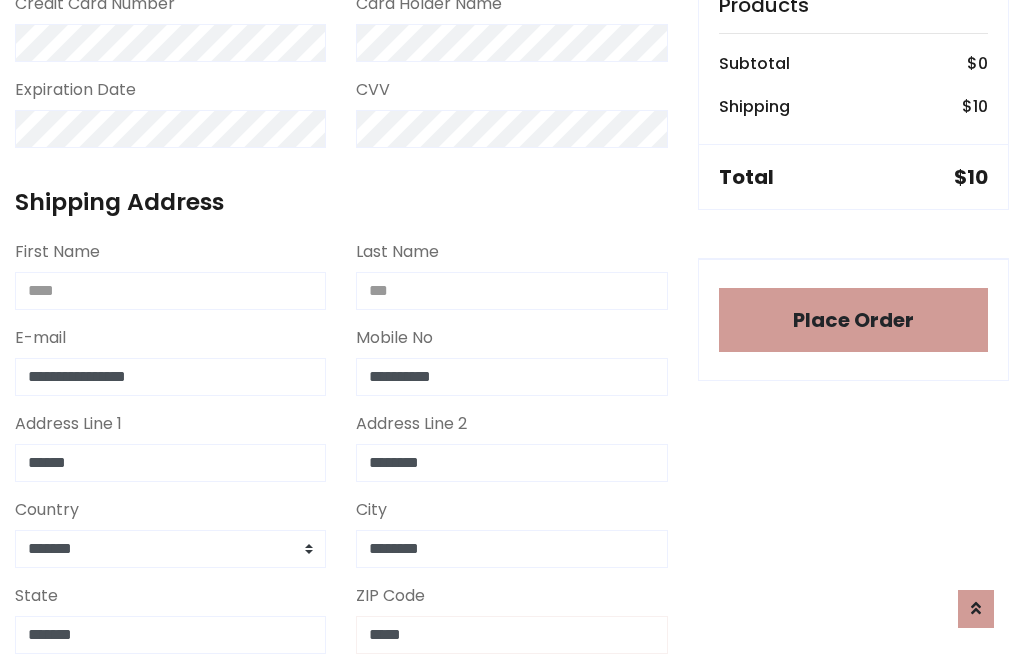 scroll, scrollTop: 403, scrollLeft: 0, axis: vertical 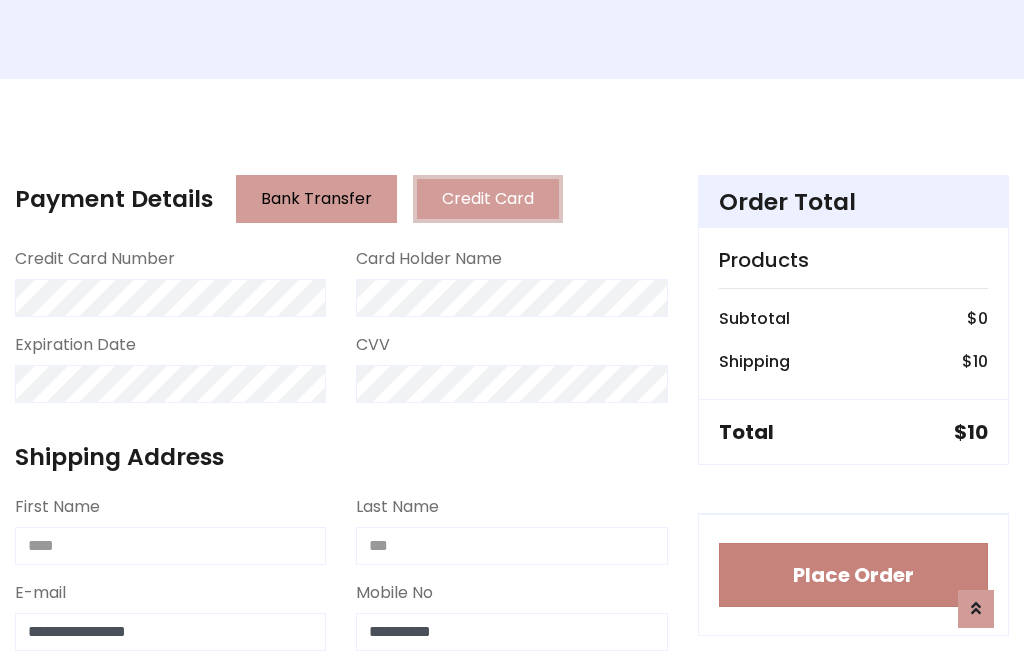 type on "*****" 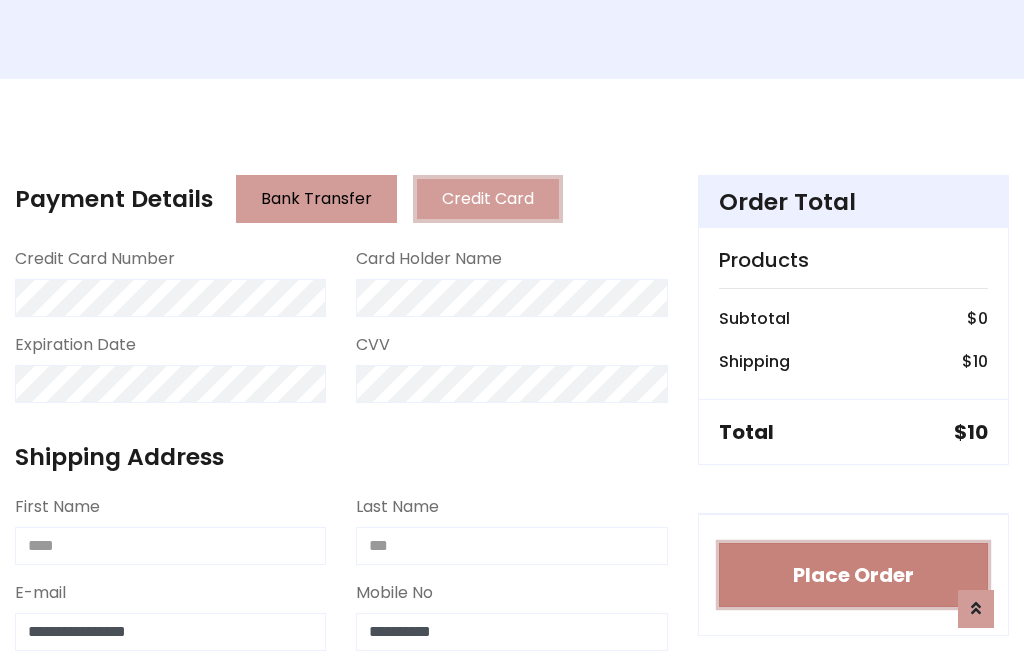 click on "Place Order" at bounding box center [853, 575] 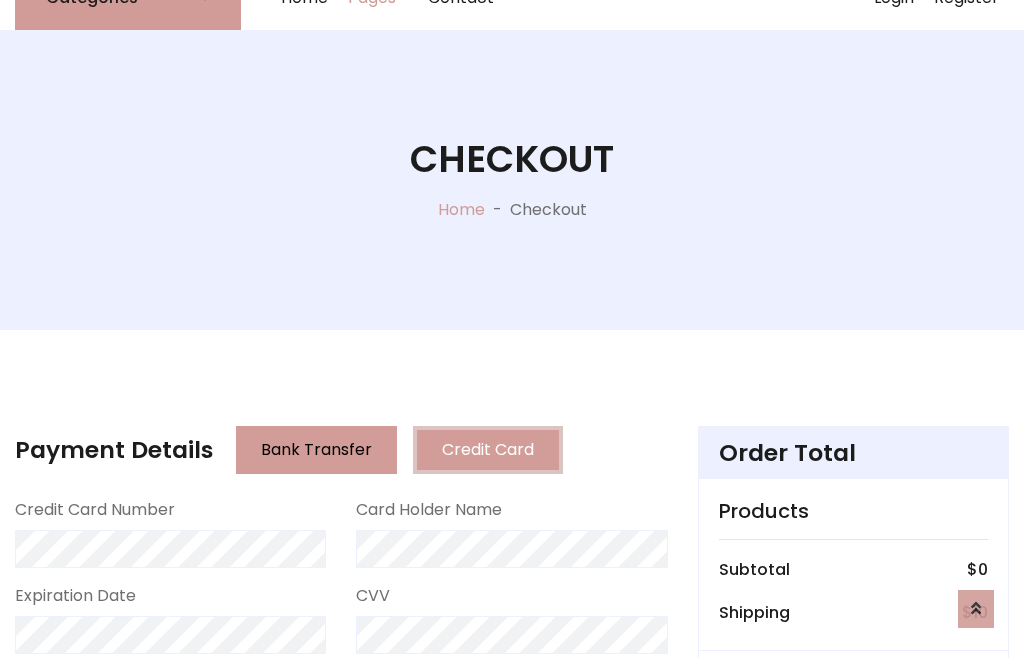 scroll, scrollTop: 0, scrollLeft: 0, axis: both 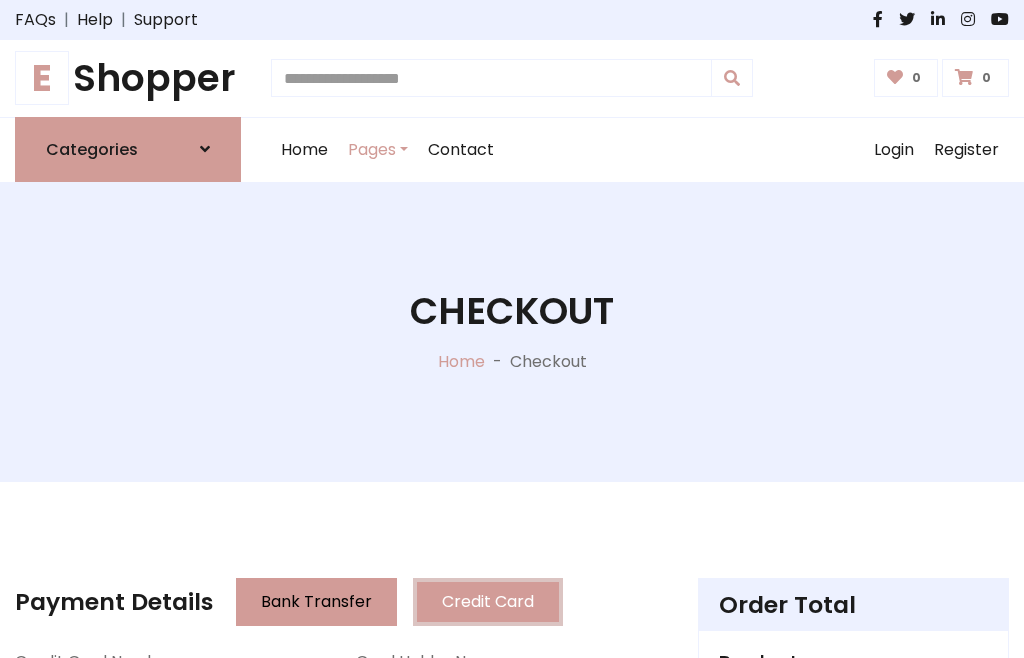 click on "E Shopper" at bounding box center (128, 78) 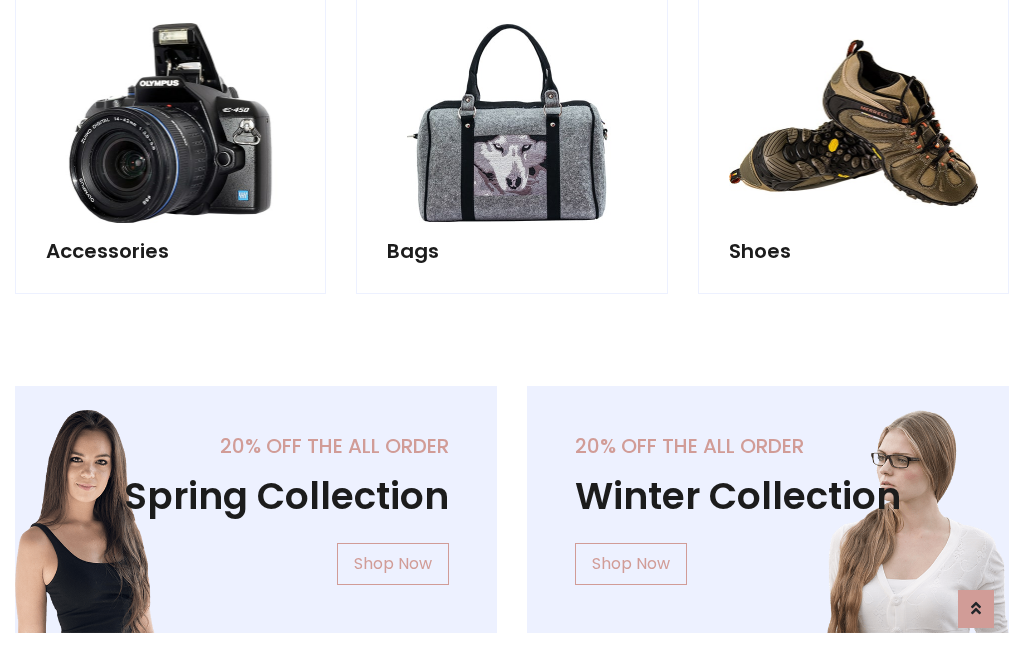 scroll, scrollTop: 770, scrollLeft: 0, axis: vertical 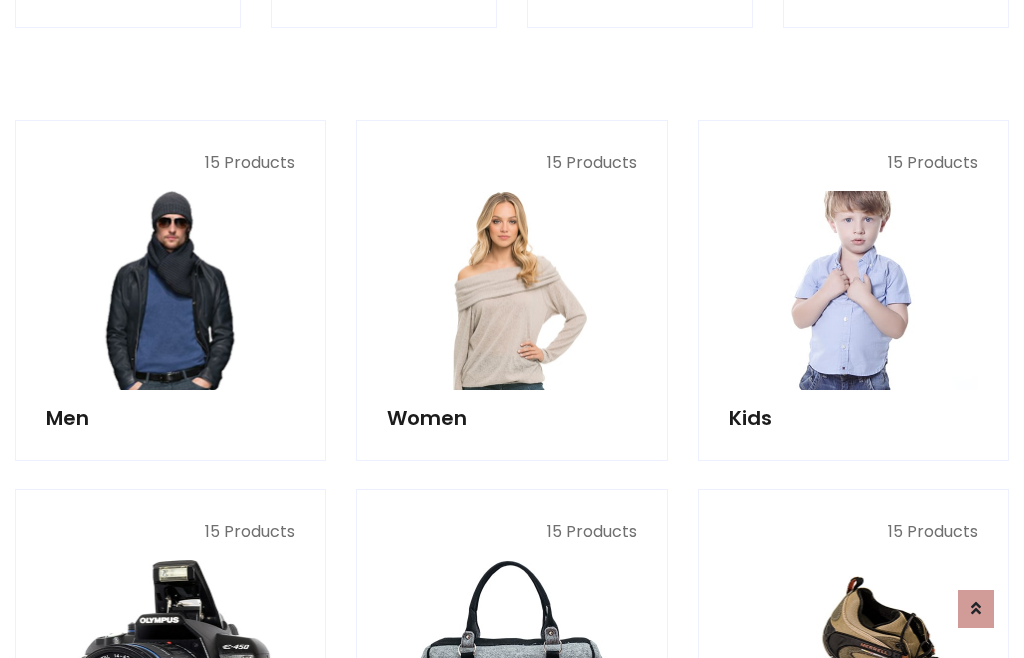 click at bounding box center (853, 290) 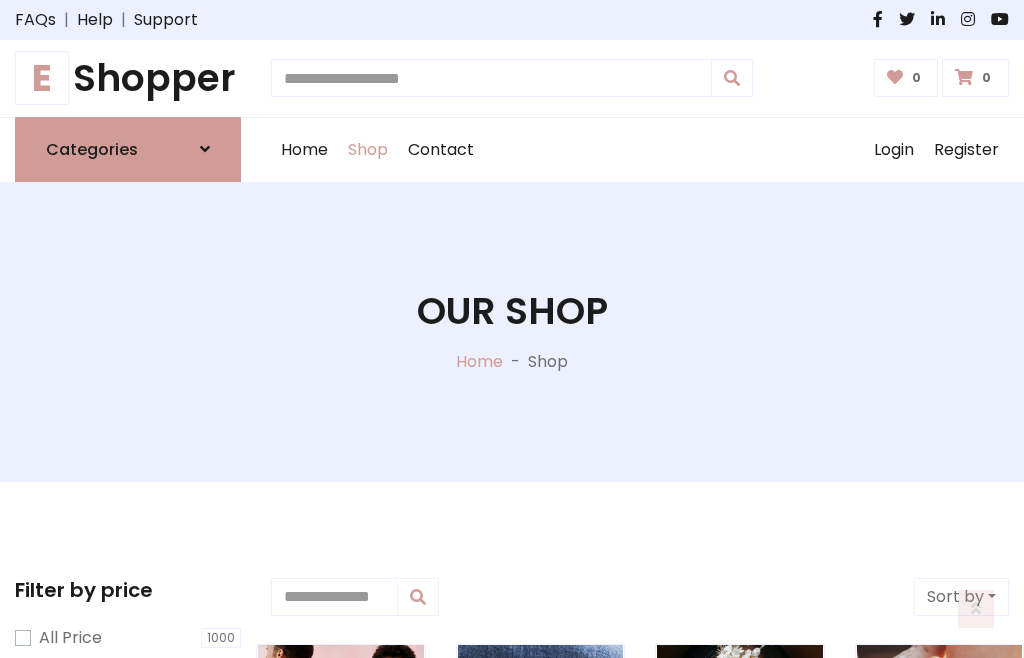 scroll, scrollTop: 549, scrollLeft: 0, axis: vertical 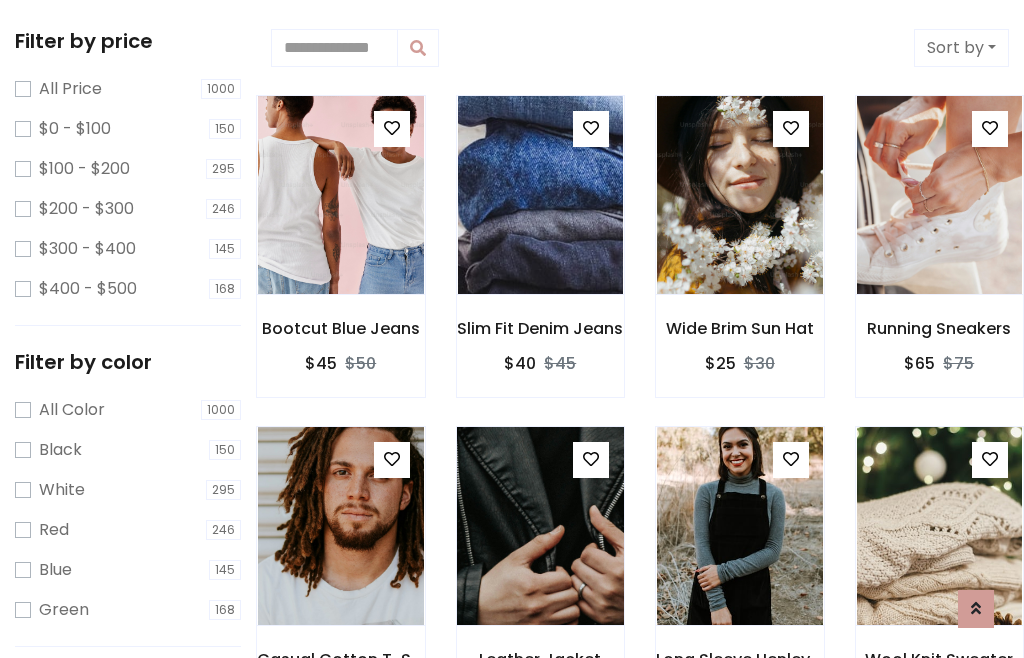 click at bounding box center (591, 459) 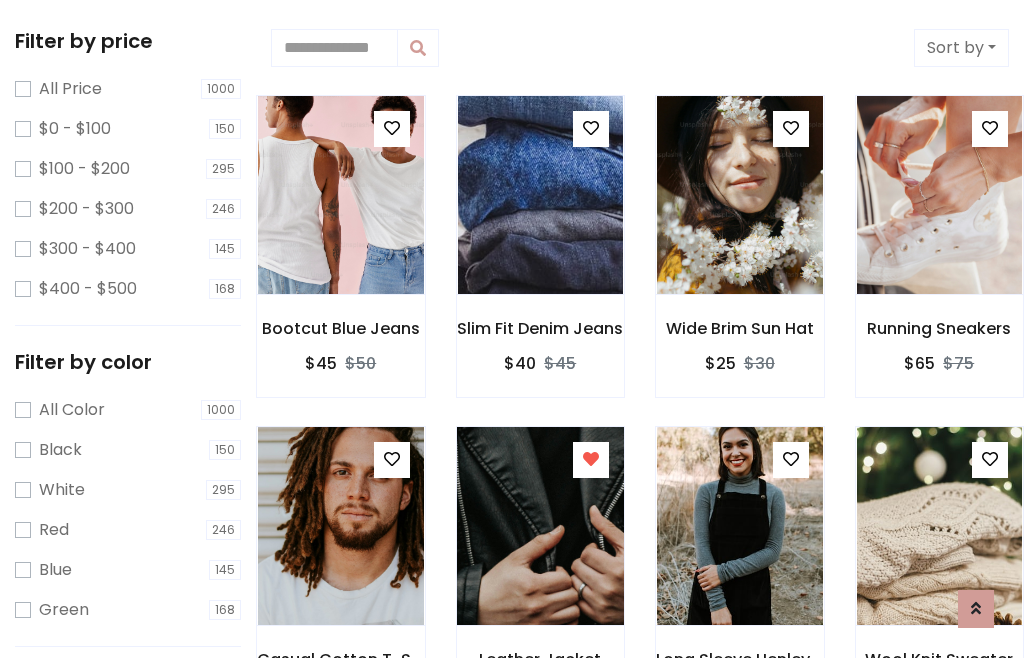 scroll, scrollTop: 101, scrollLeft: 0, axis: vertical 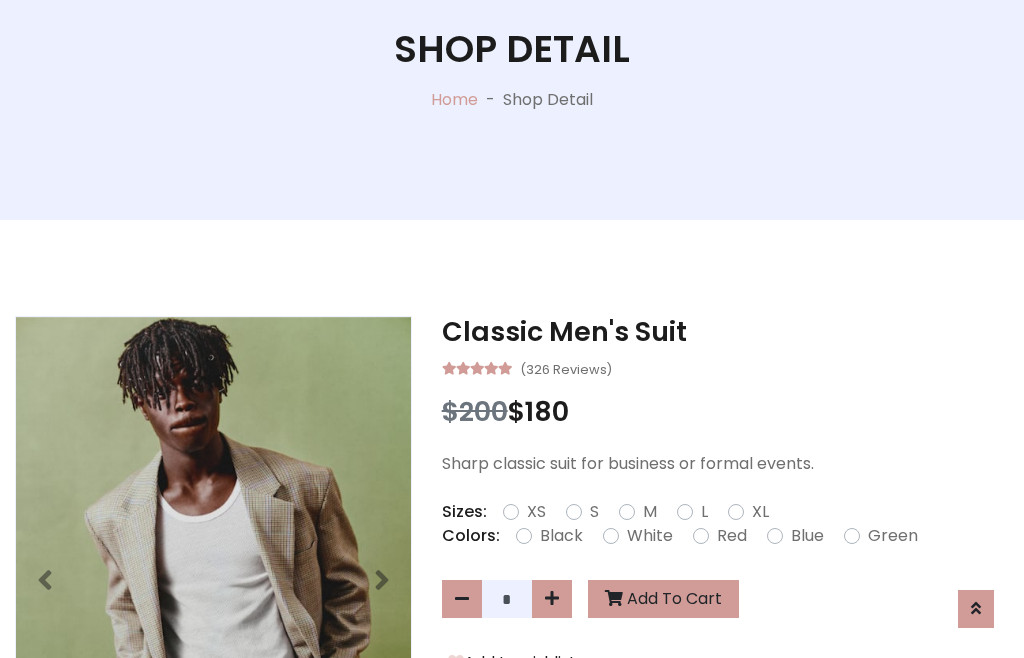 click on "XL" at bounding box center (760, 512) 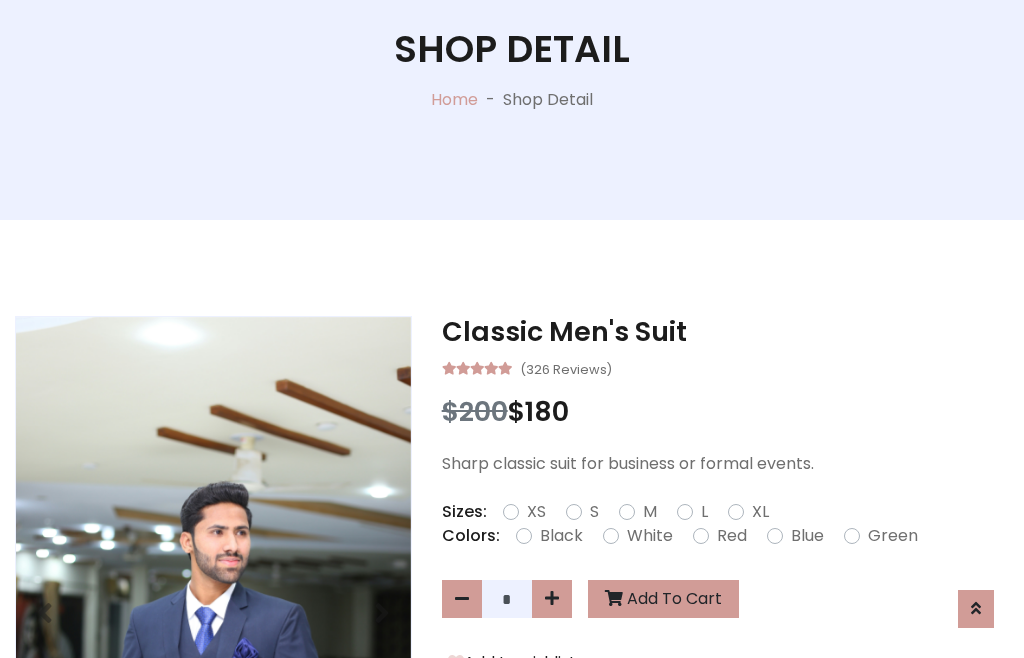 click on "Black" at bounding box center (561, 536) 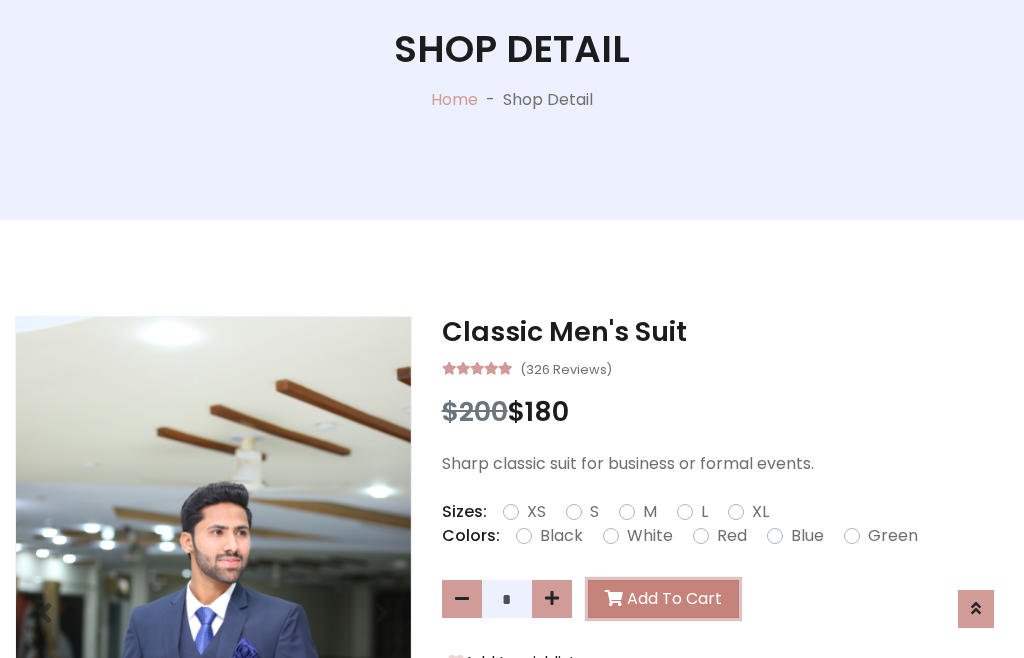 click on "Add To Cart" at bounding box center [663, 599] 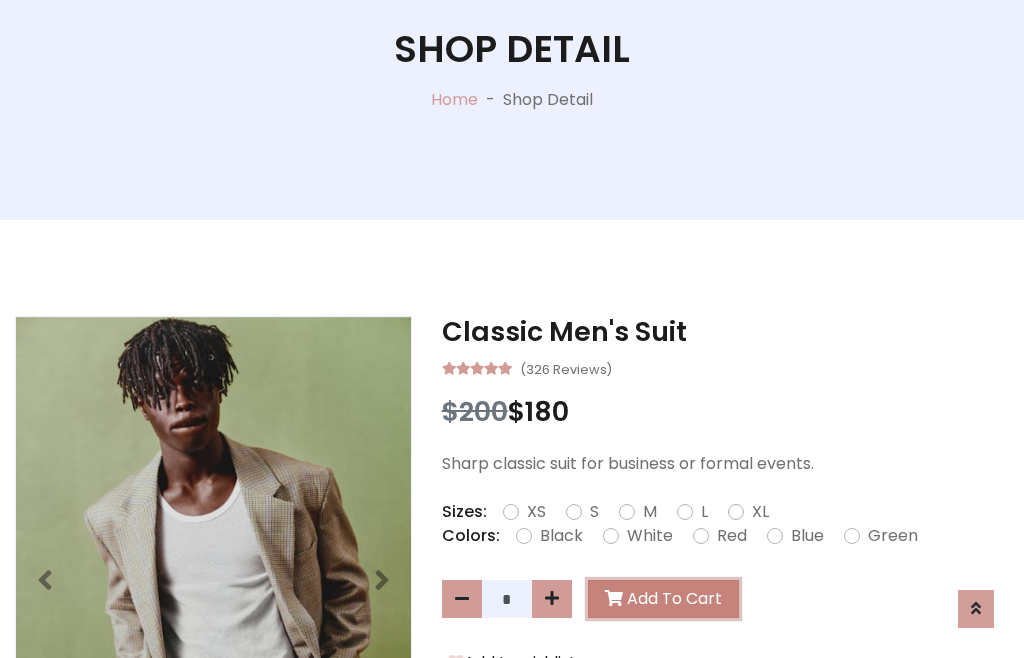 scroll, scrollTop: 0, scrollLeft: 0, axis: both 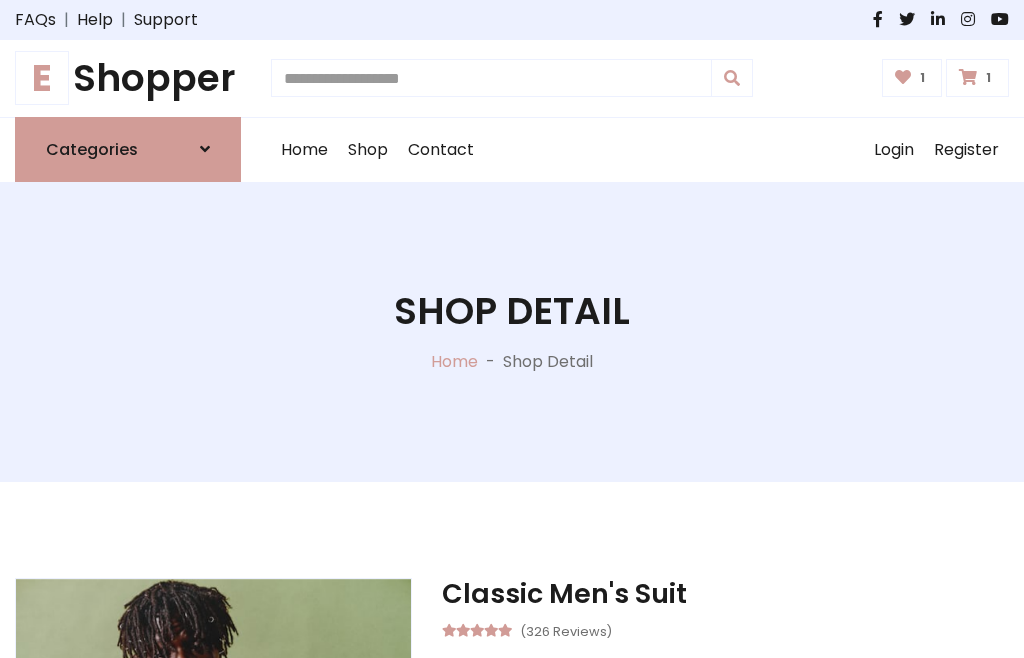 click at bounding box center [968, 77] 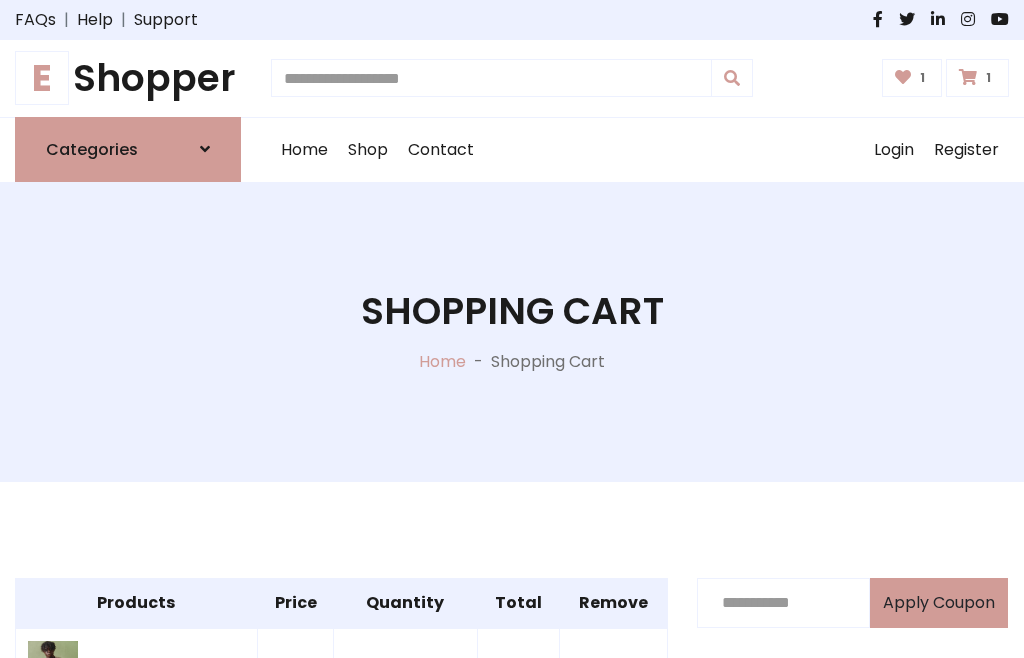 scroll, scrollTop: 570, scrollLeft: 0, axis: vertical 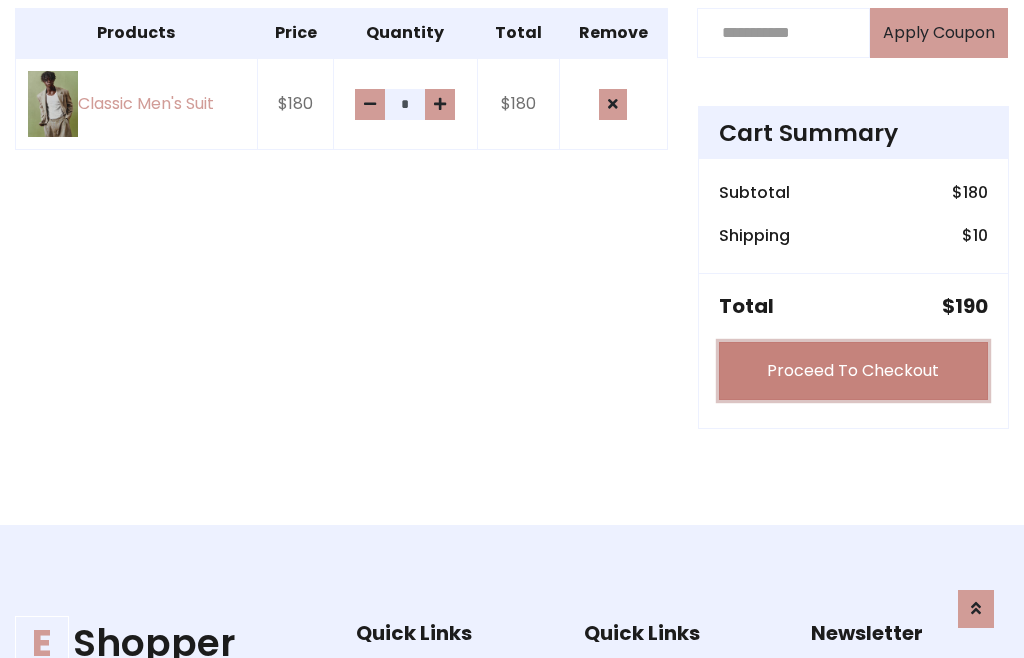click on "Proceed To Checkout" at bounding box center [853, 371] 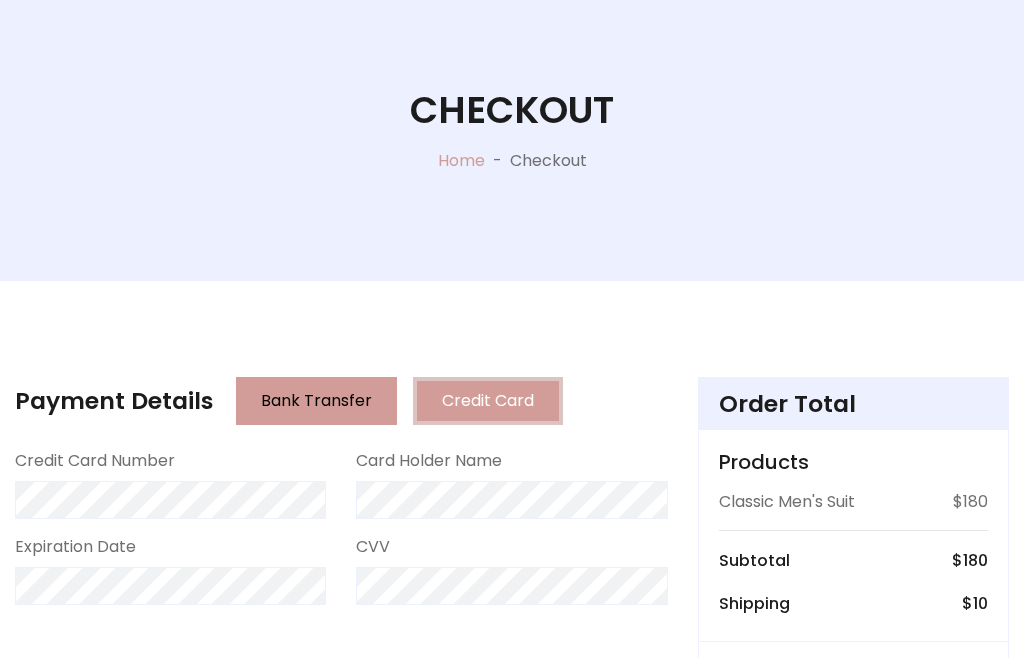 scroll, scrollTop: 201, scrollLeft: 0, axis: vertical 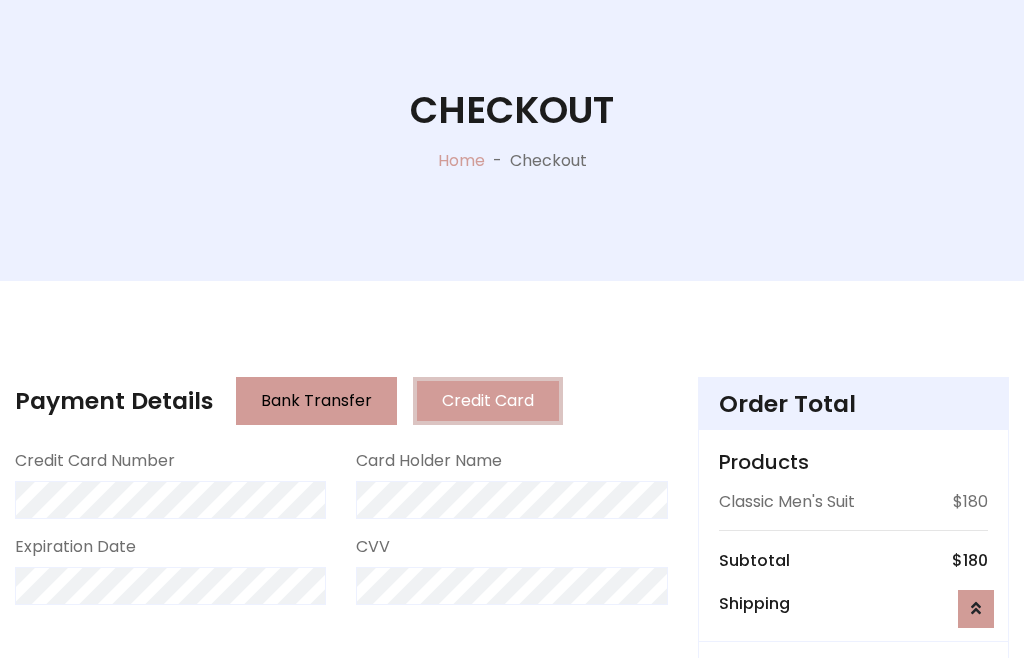 click on "Go to shipping" at bounding box center (853, 817) 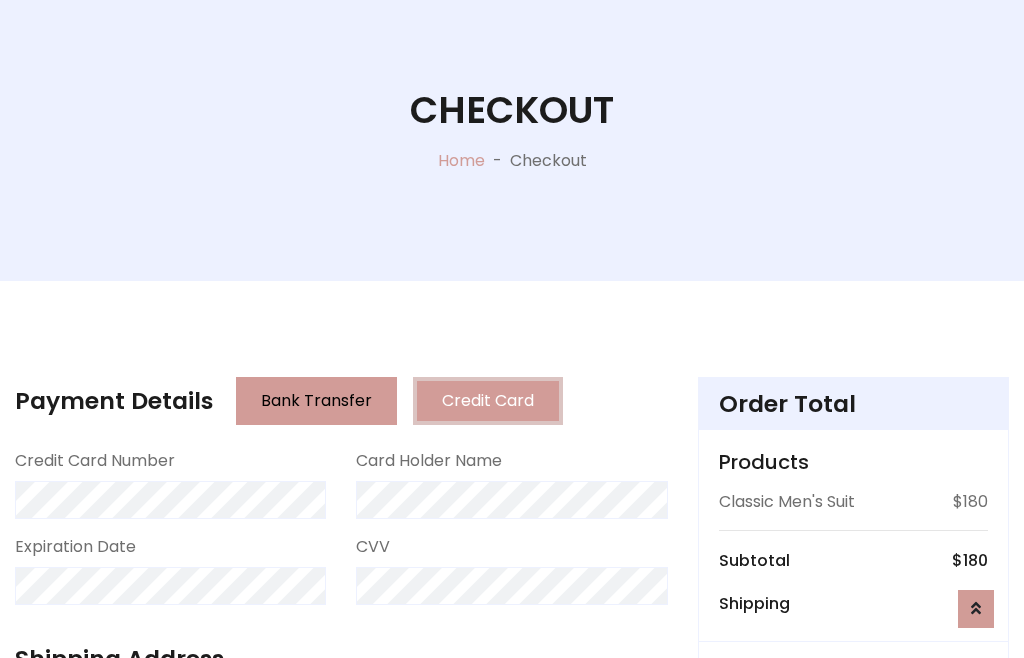 scroll, scrollTop: 392, scrollLeft: 0, axis: vertical 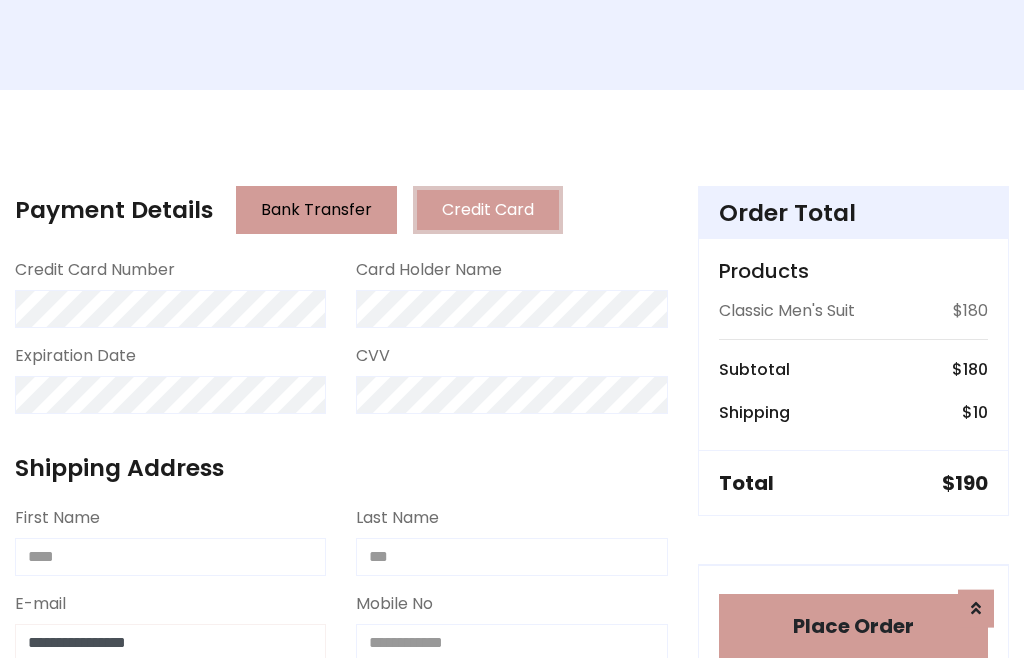 type on "**********" 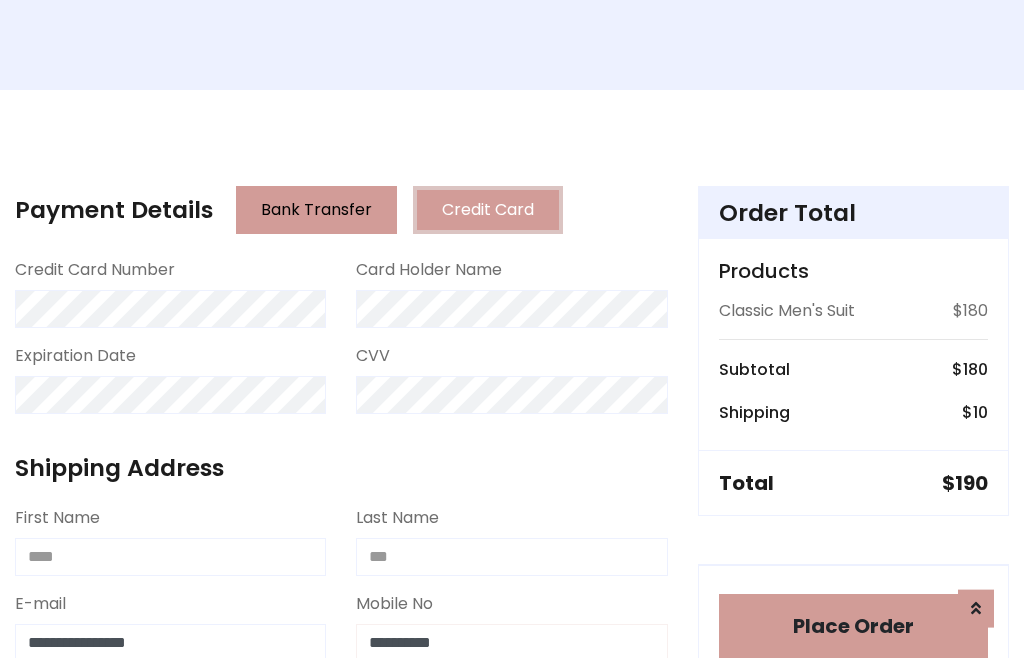 scroll, scrollTop: 573, scrollLeft: 0, axis: vertical 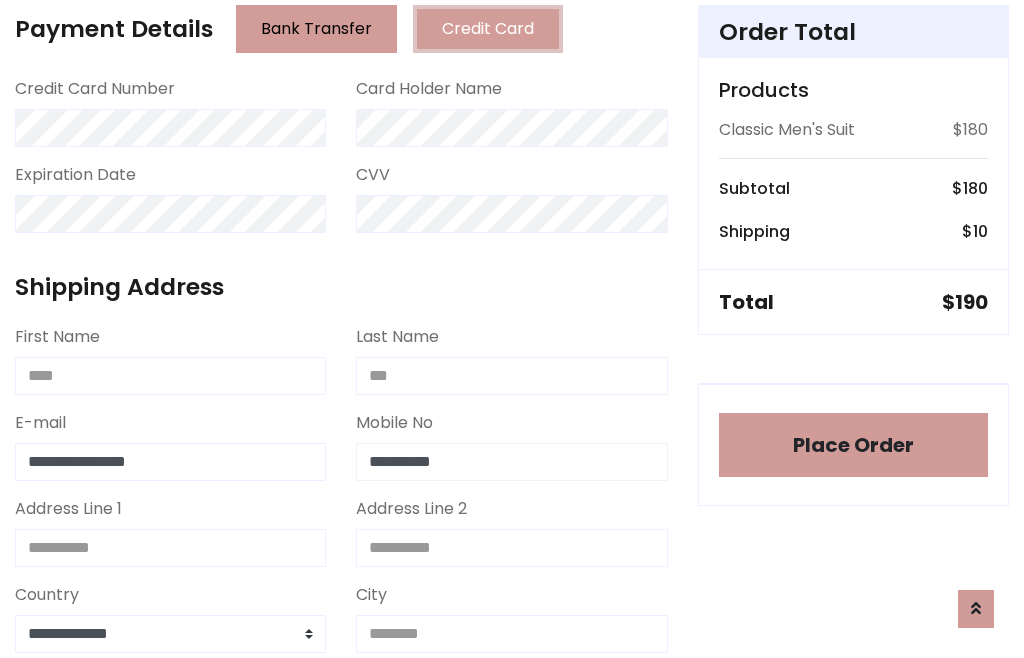 type on "**********" 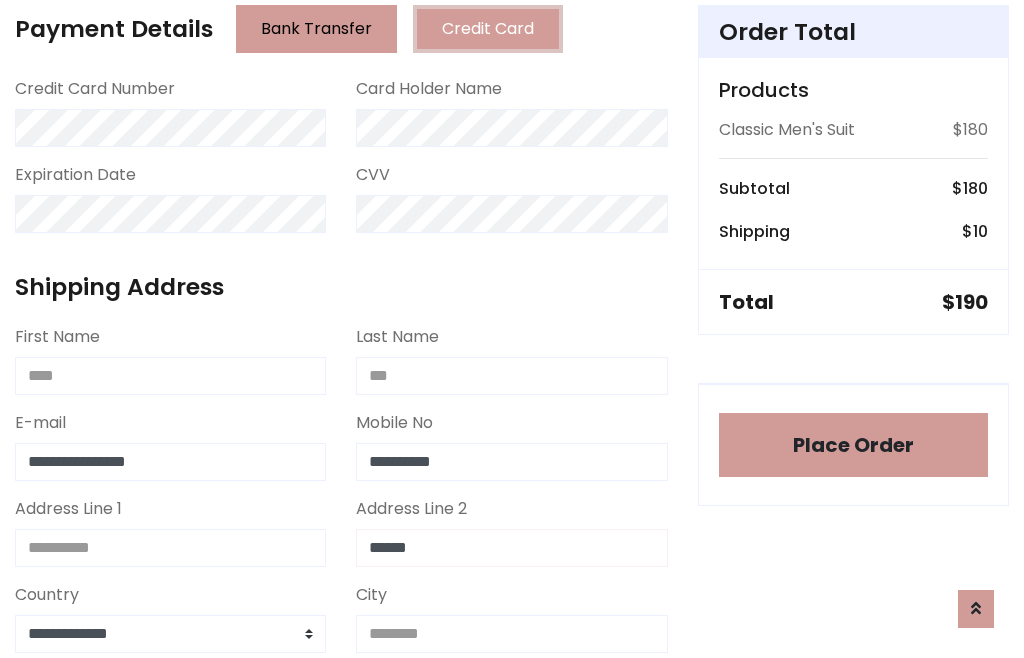 type on "******" 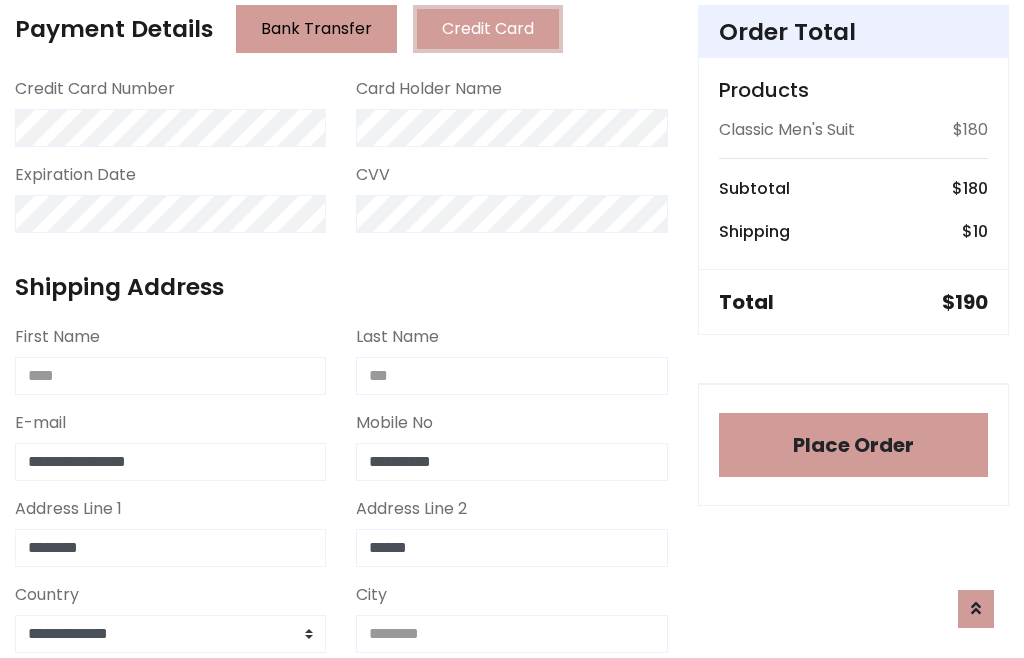 type on "********" 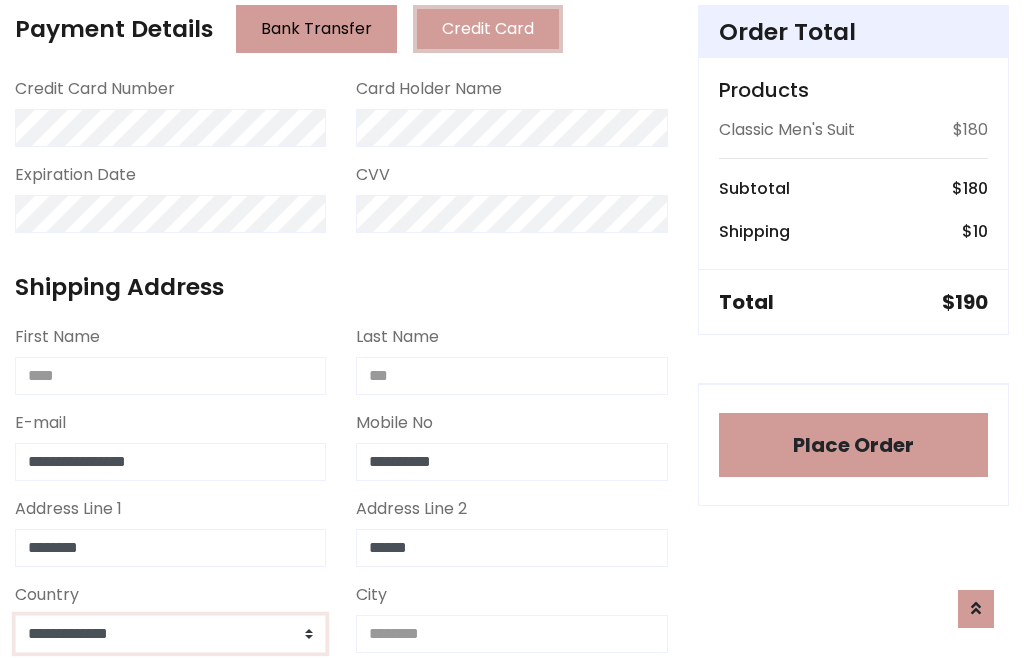 select on "*******" 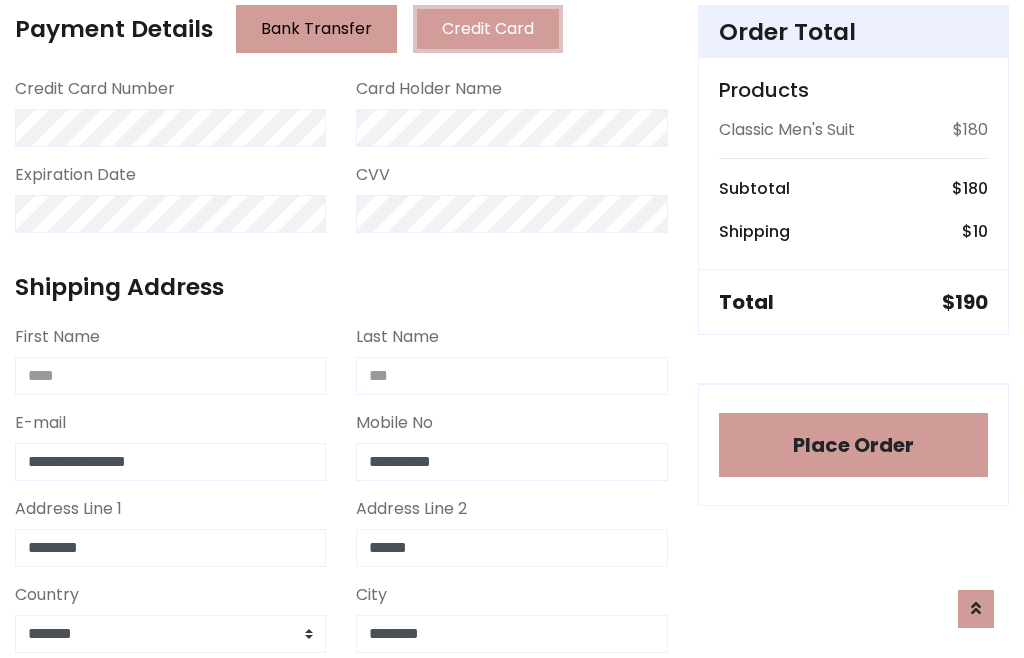 type on "********" 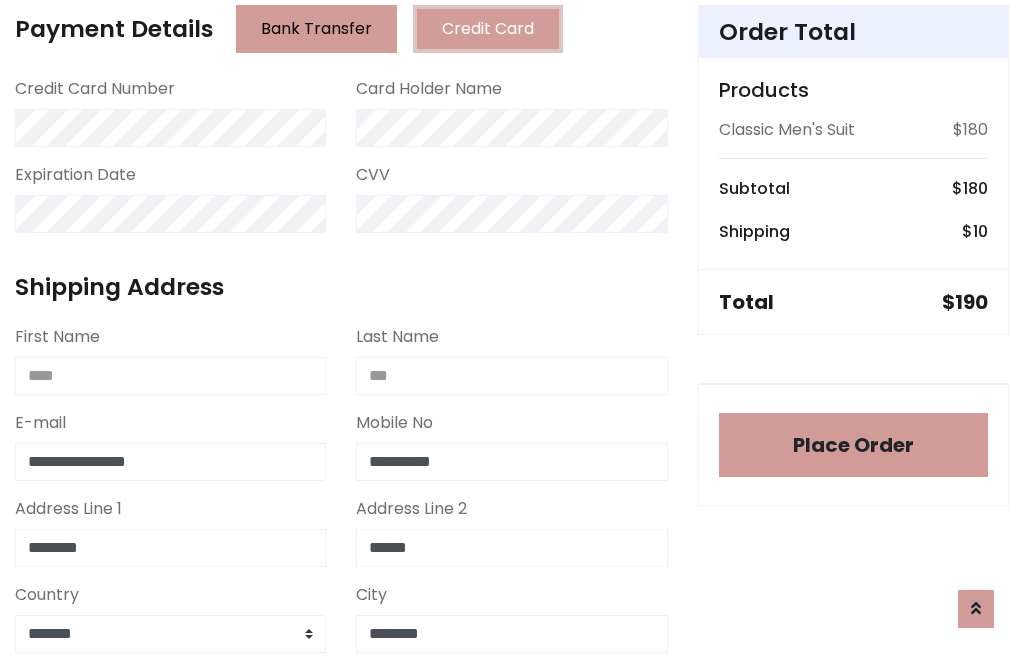scroll, scrollTop: 654, scrollLeft: 0, axis: vertical 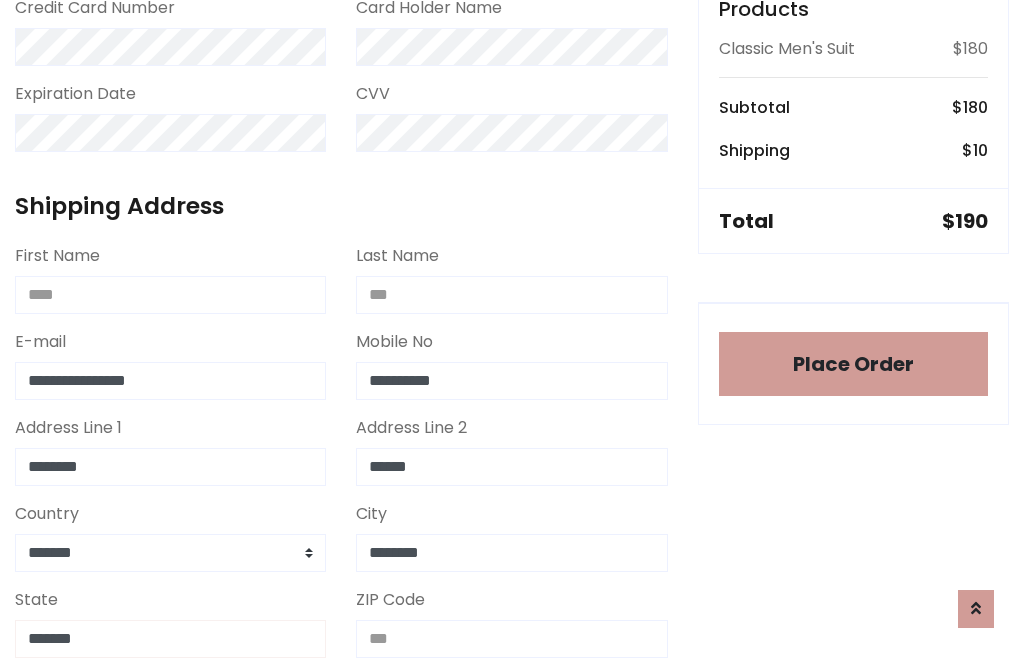 type on "*******" 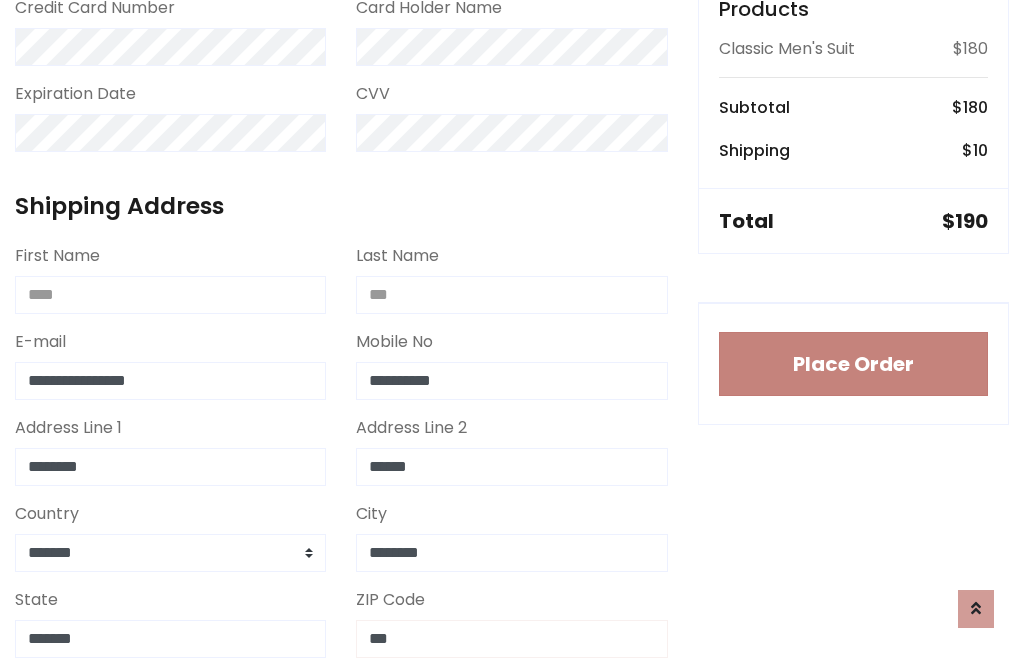 type on "***" 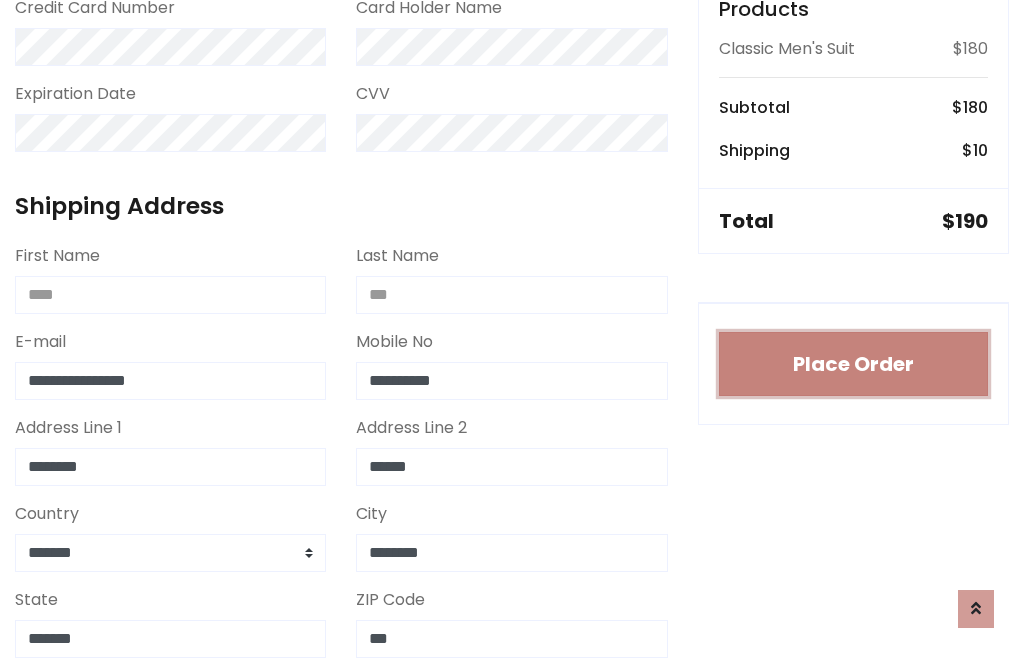 click on "Place Order" at bounding box center (853, 364) 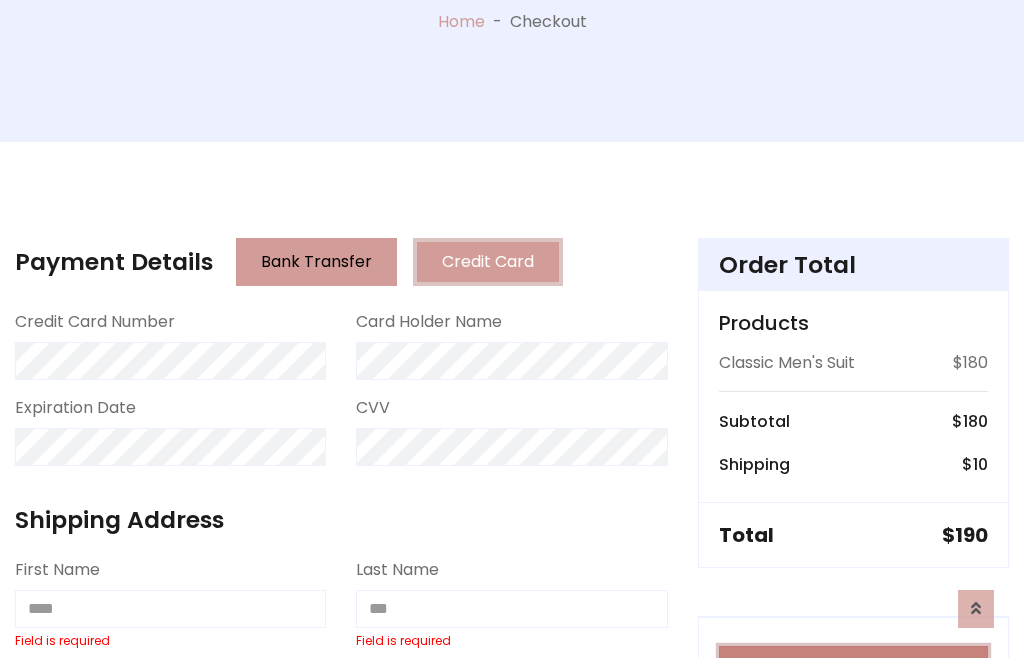 scroll, scrollTop: 0, scrollLeft: 0, axis: both 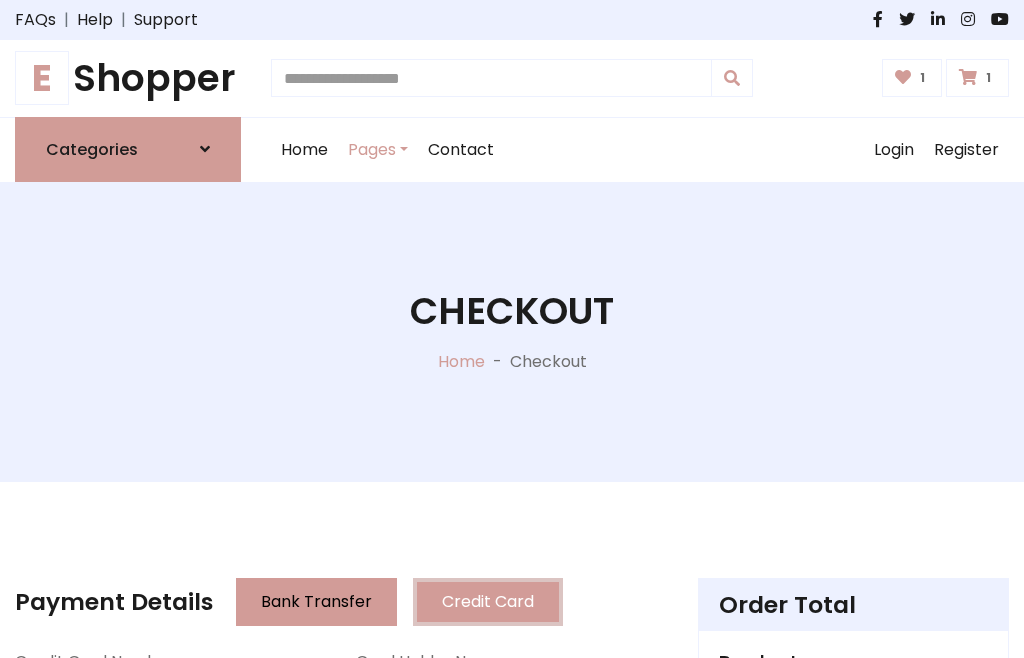 click on "E" at bounding box center (42, 78) 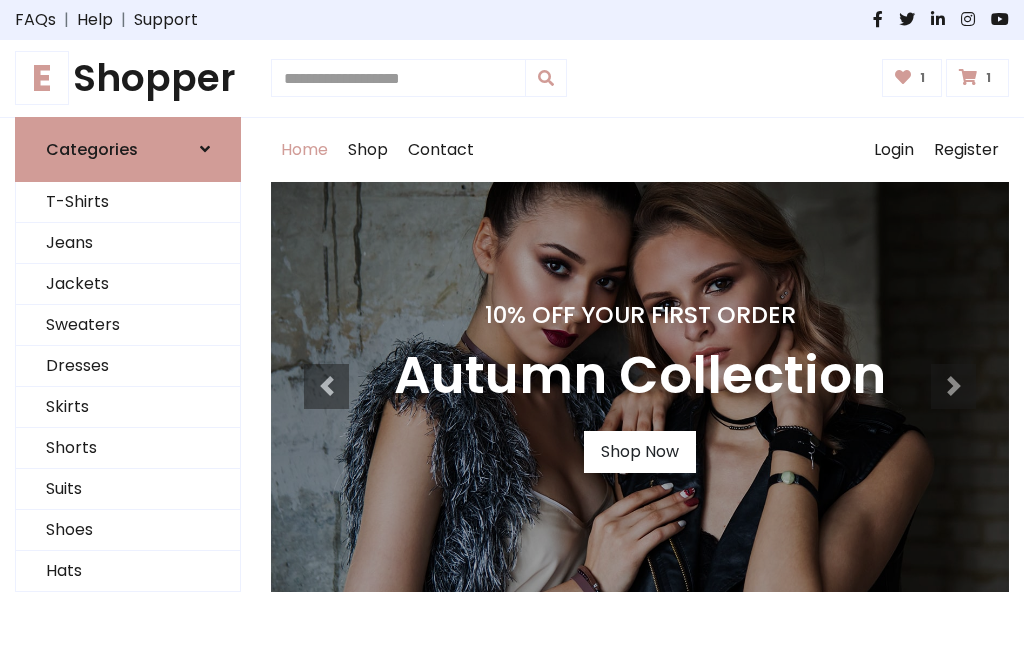 scroll, scrollTop: 0, scrollLeft: 0, axis: both 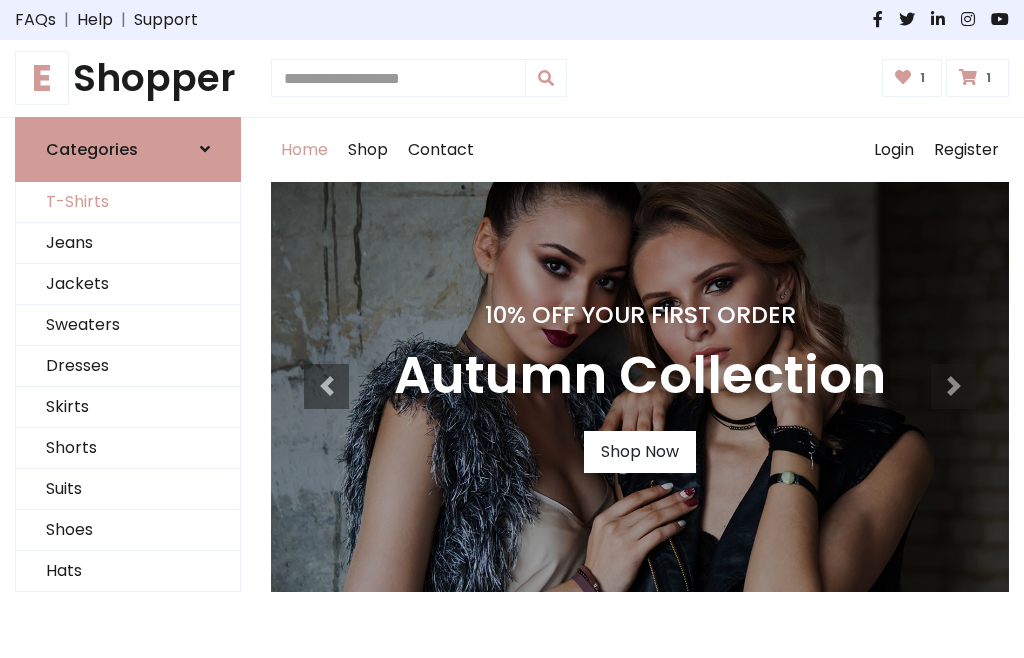 click on "T-Shirts" at bounding box center (128, 202) 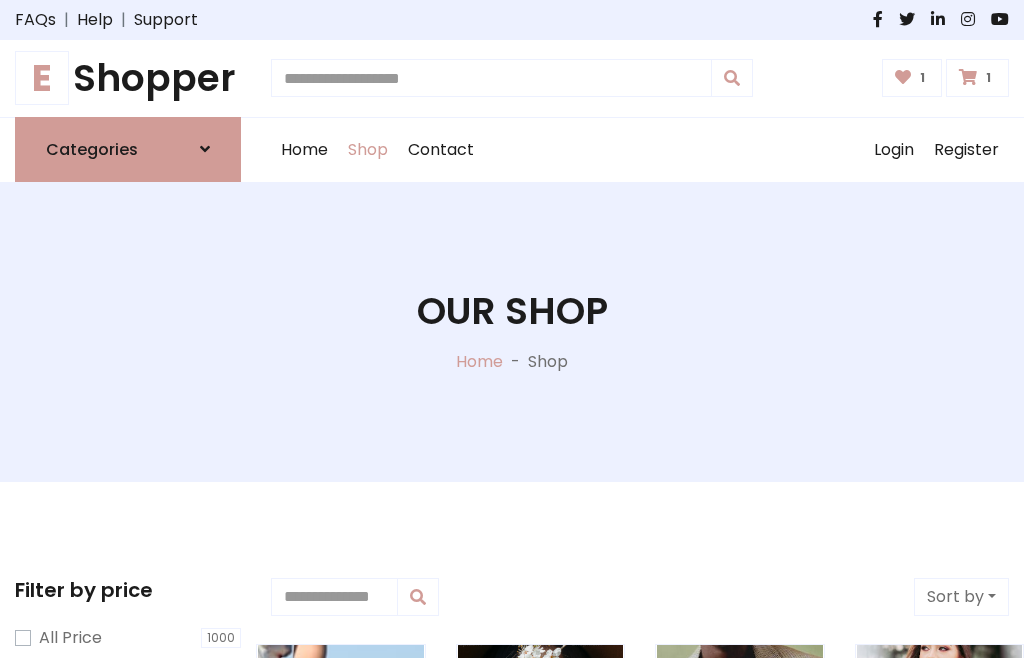 scroll, scrollTop: 0, scrollLeft: 0, axis: both 